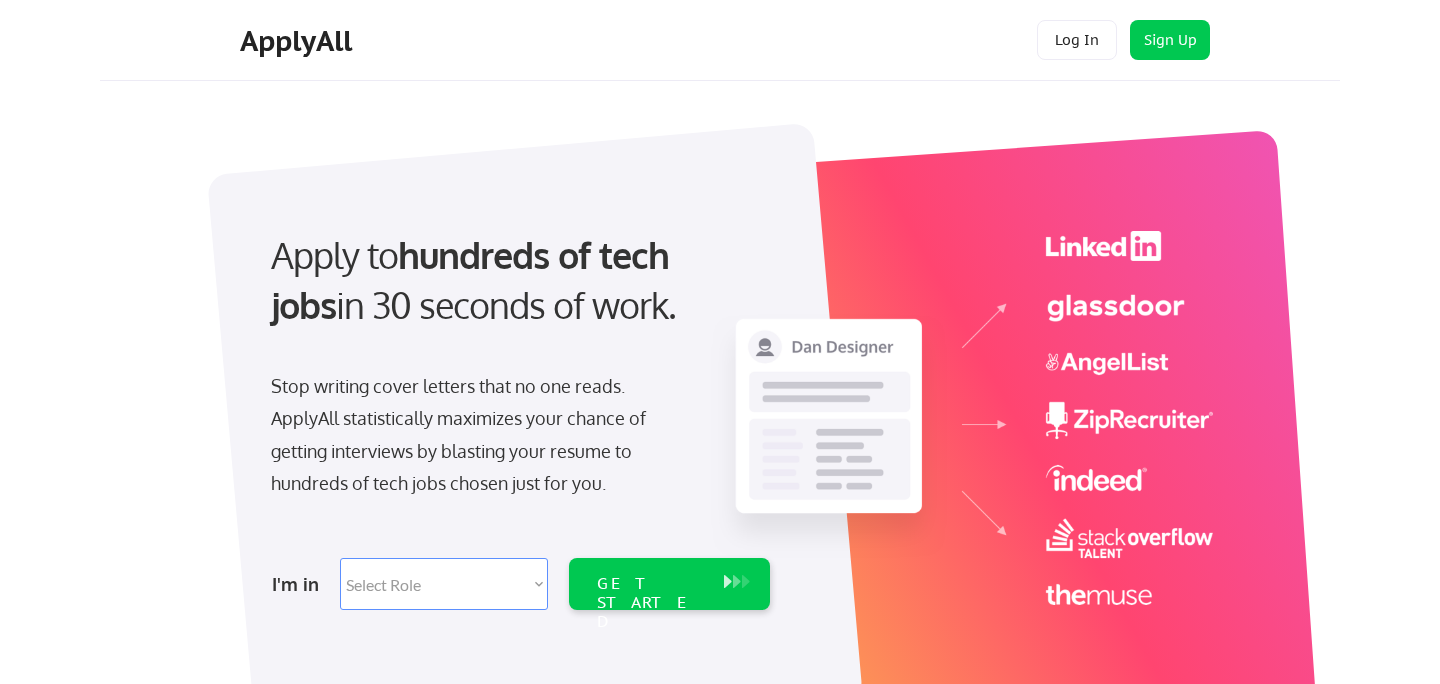 scroll, scrollTop: 0, scrollLeft: 0, axis: both 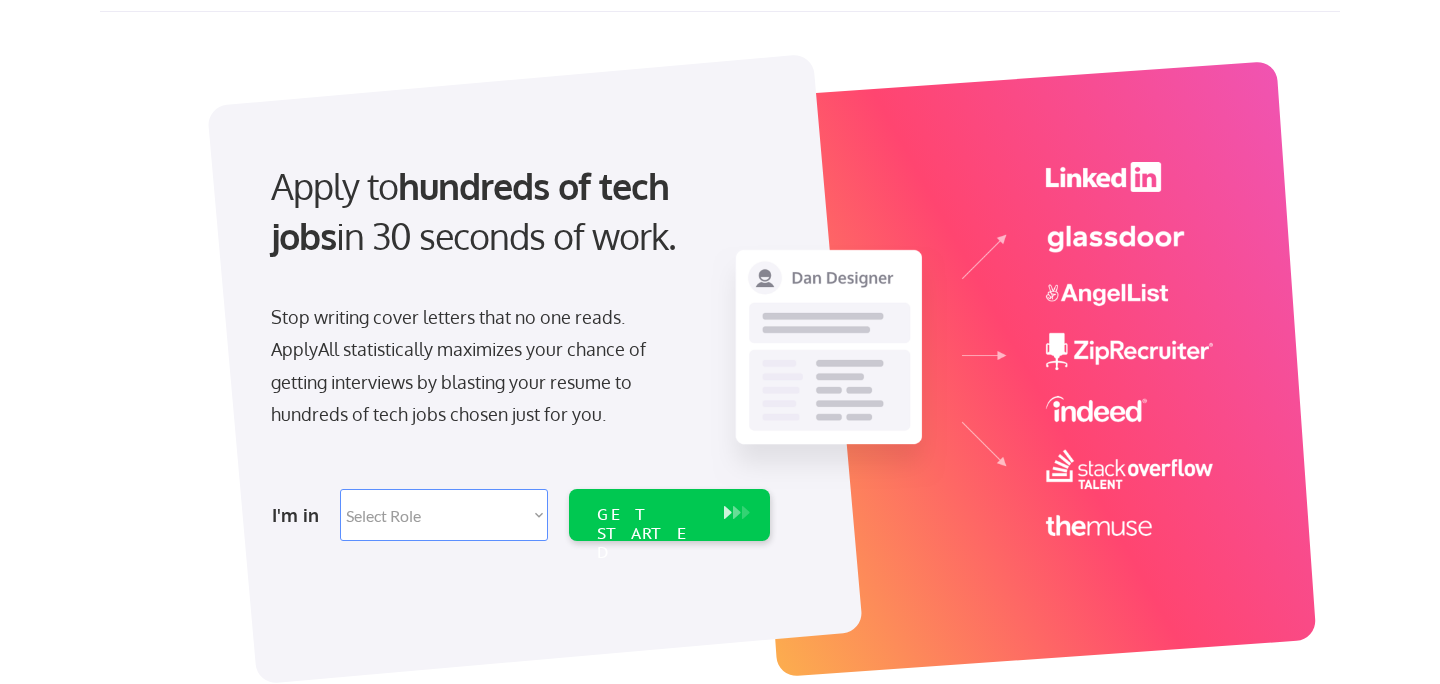 click on "Select Role Software Engineering Product Management Customer Success Sales UI/UX/Product Design Technical Project/Program Mgmt Marketing & Growth Data HR/Recruiting IT/Cybersecurity Tech Finance/Ops/Strategy Customer Support" at bounding box center [444, 515] 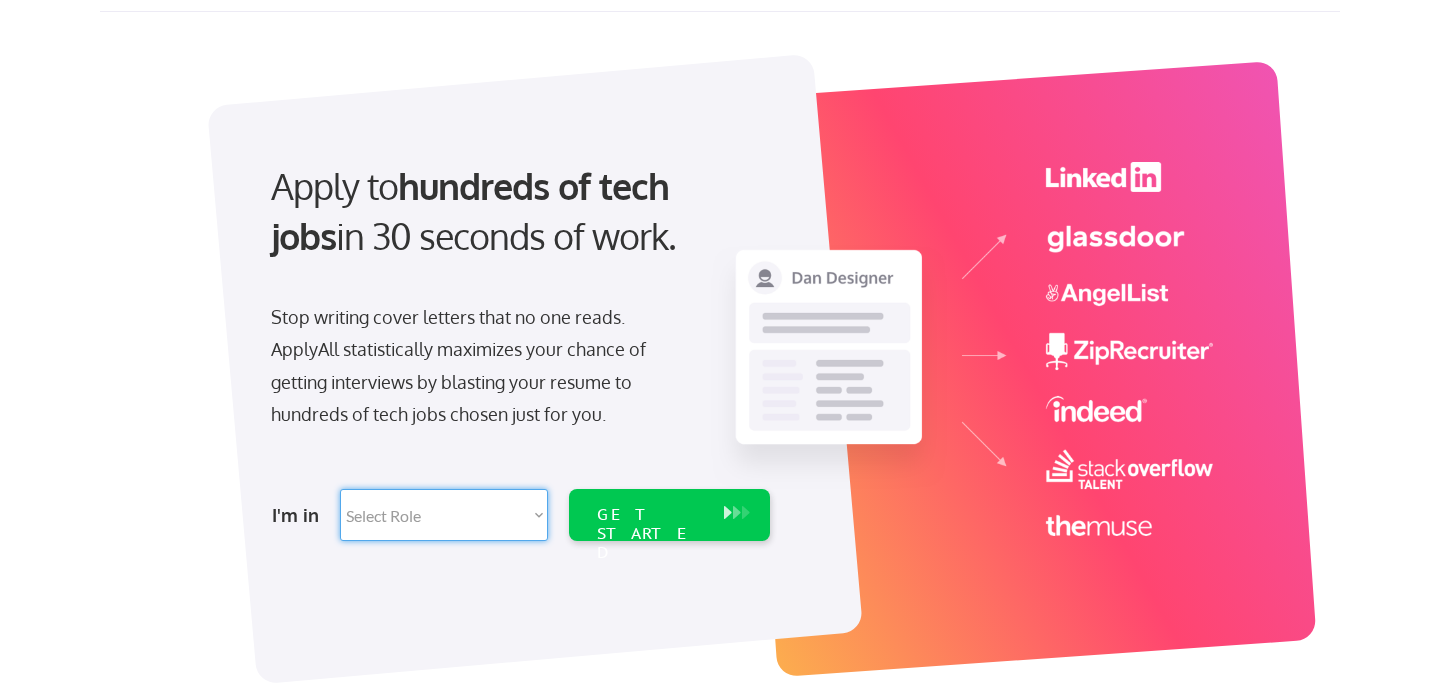 select on ""marketing___comms"" 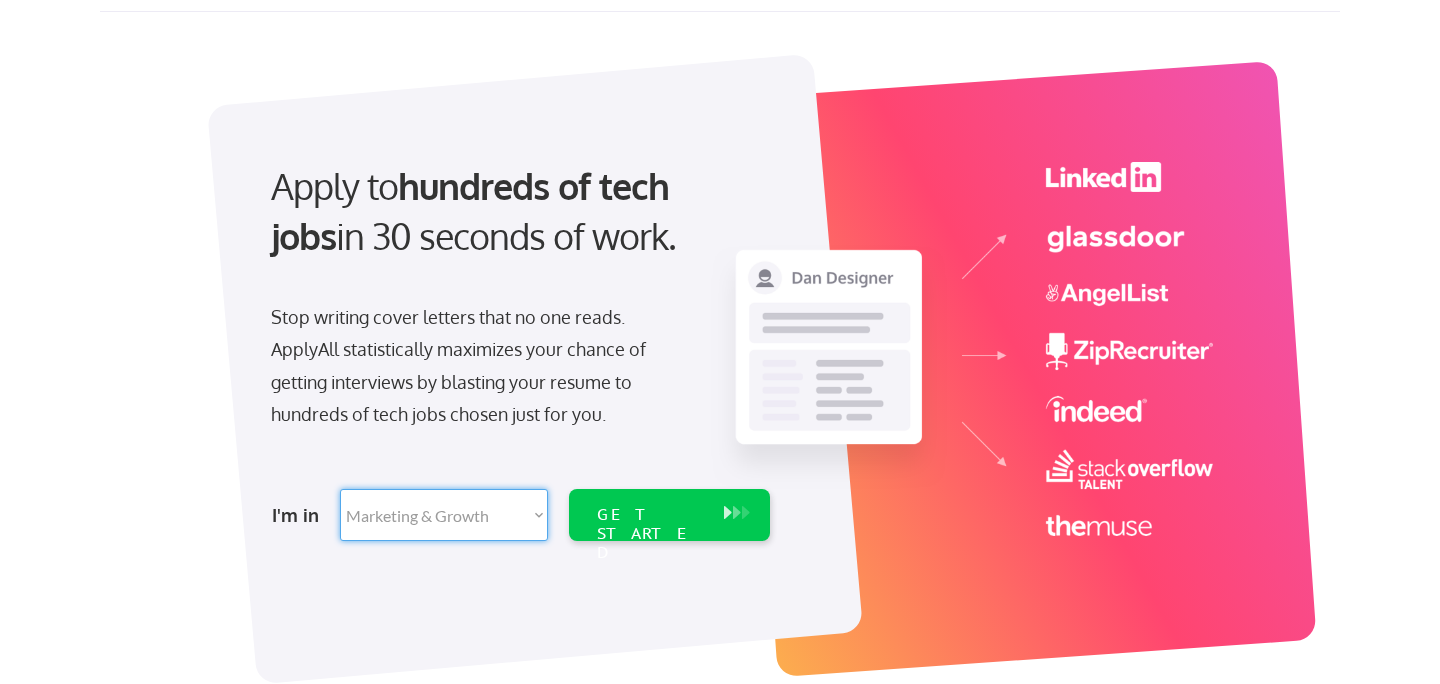 select on ""marketing___comms"" 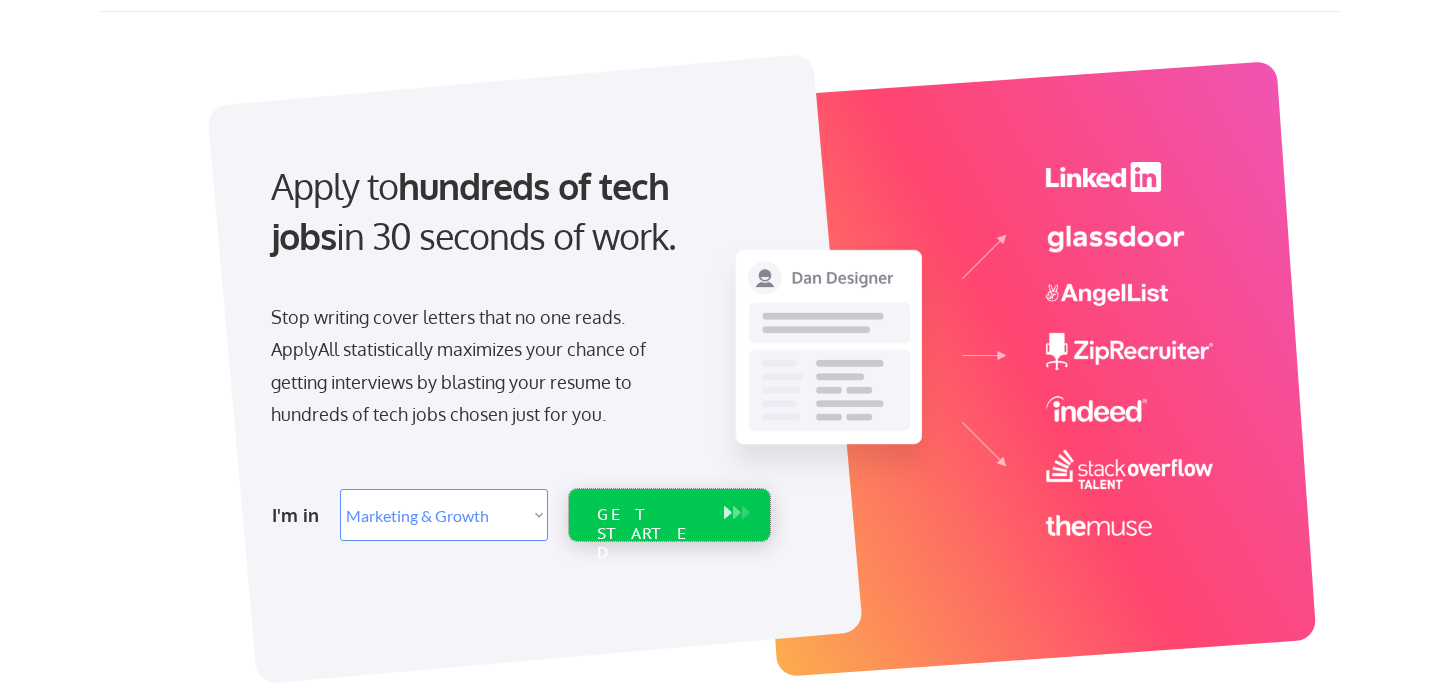 click on "GET STARTED" at bounding box center (650, 534) 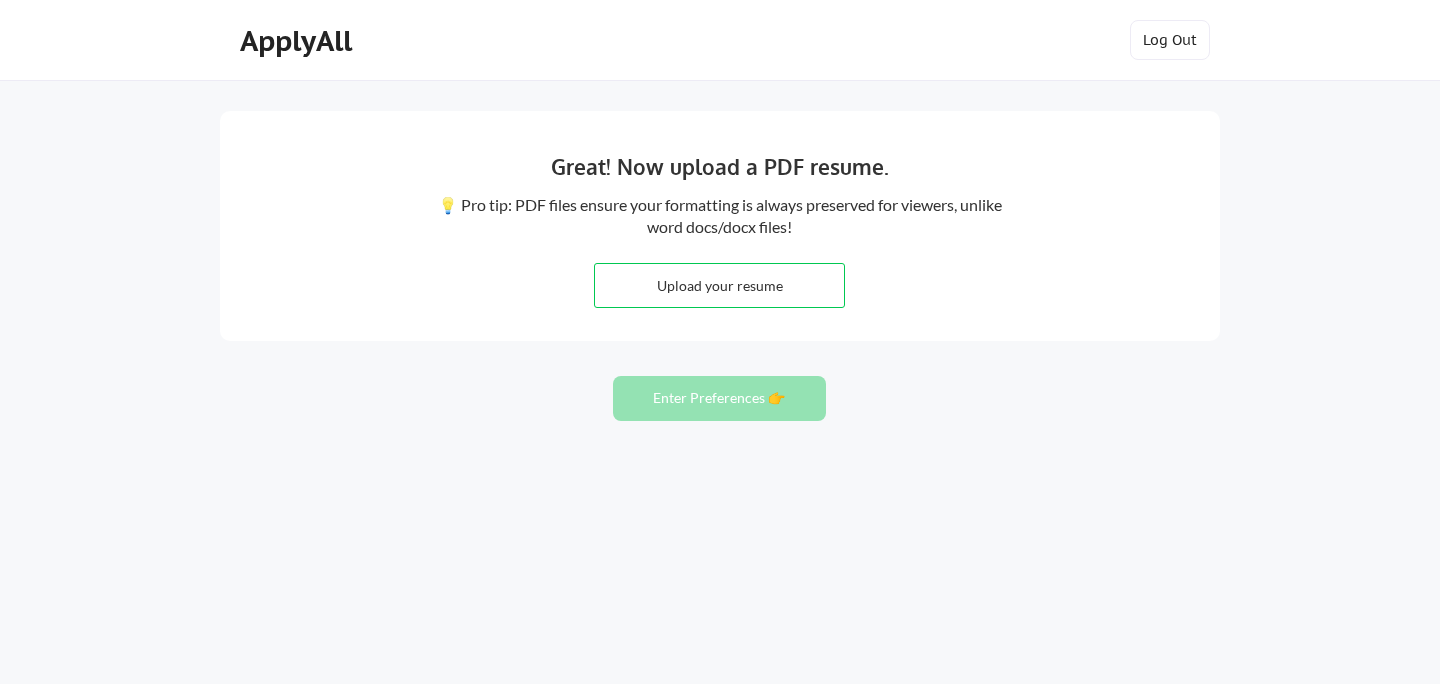 scroll, scrollTop: 0, scrollLeft: 0, axis: both 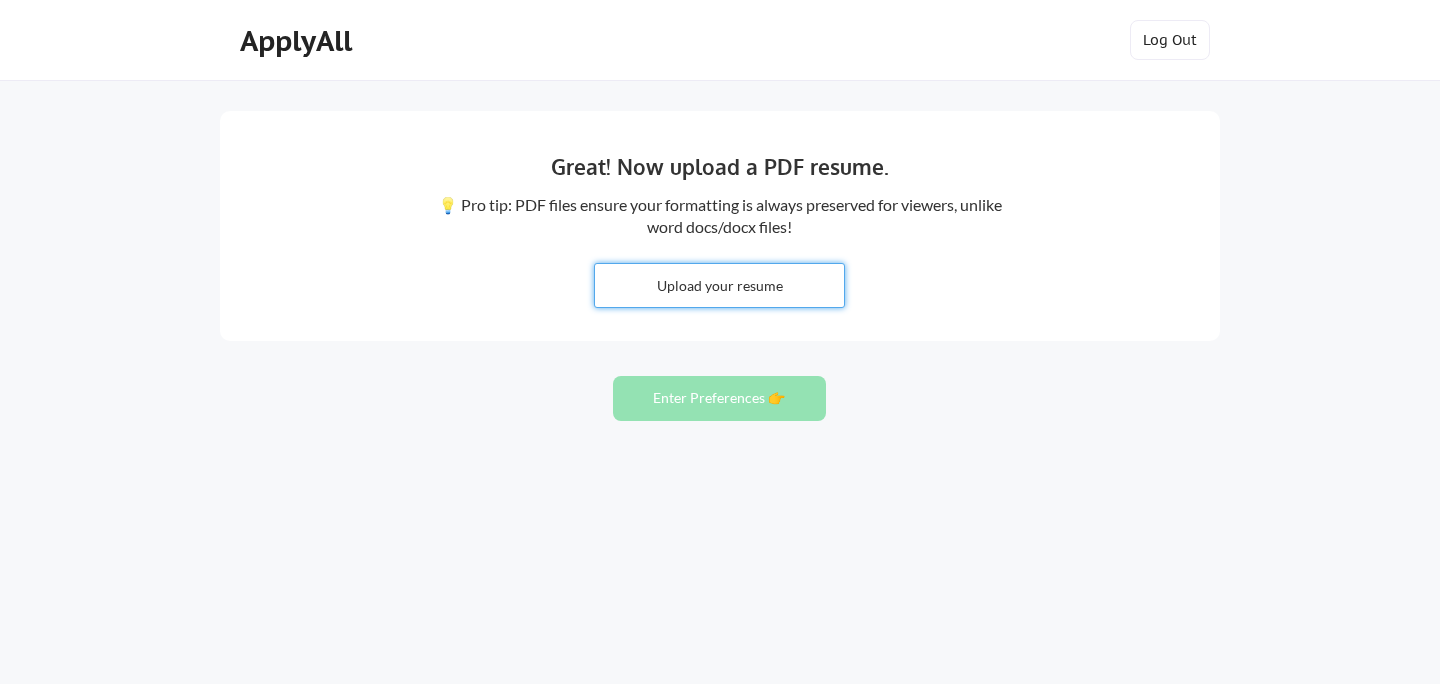 type on "C:\fakepath\Von-Wilks .pdf" 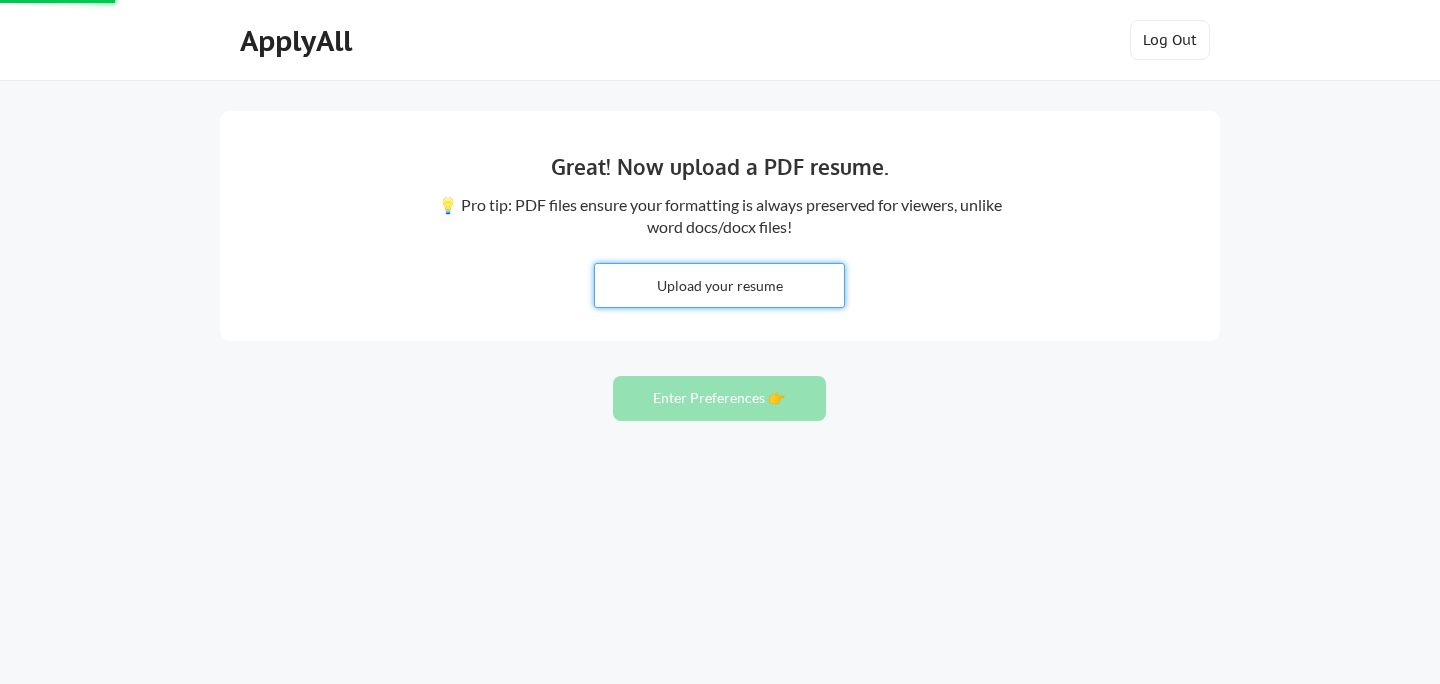 type 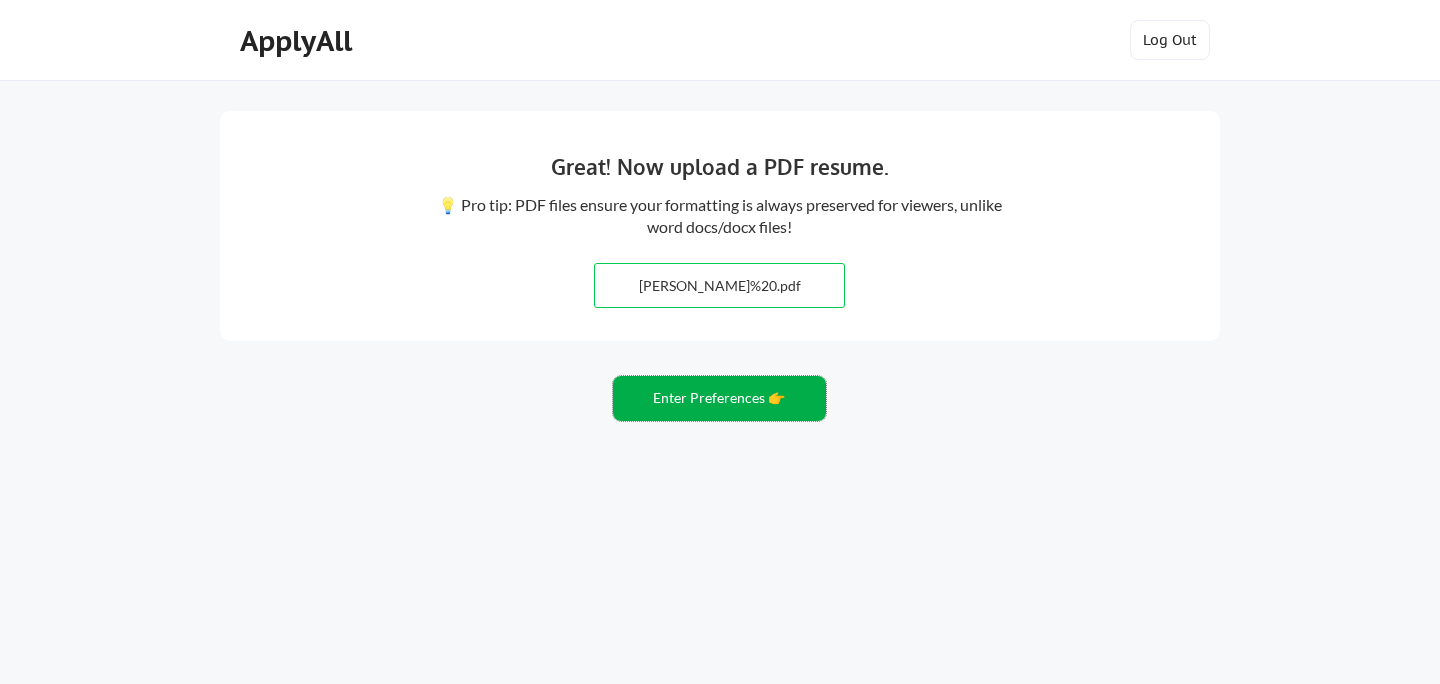 click on "Enter Preferences  👉" at bounding box center [719, 398] 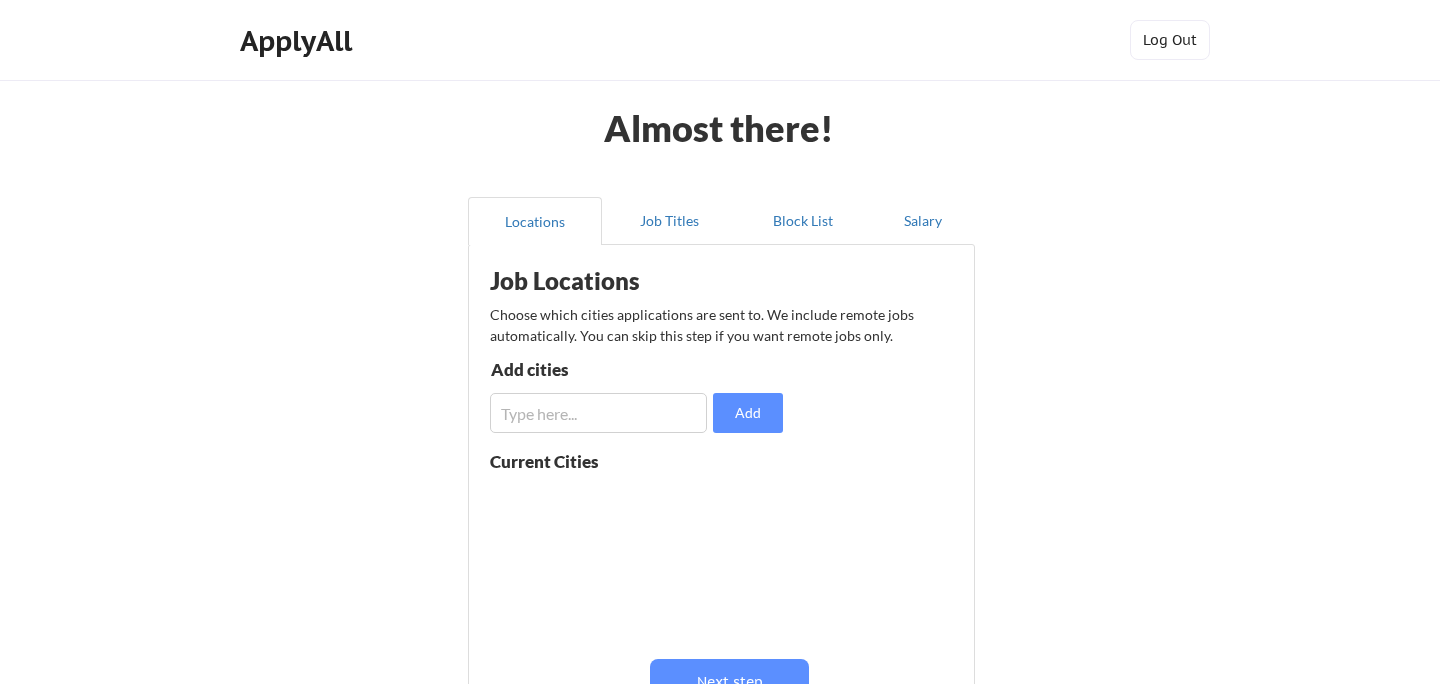 scroll, scrollTop: 0, scrollLeft: 0, axis: both 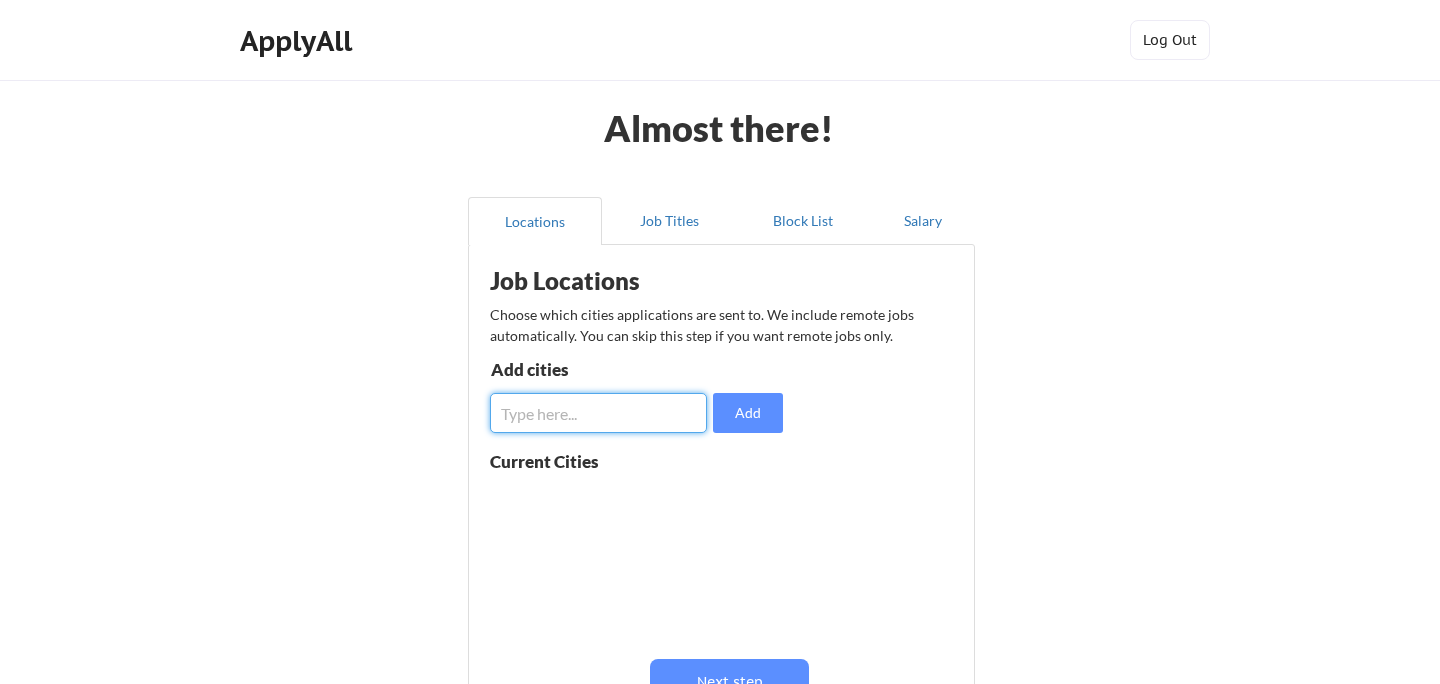 click at bounding box center [598, 413] 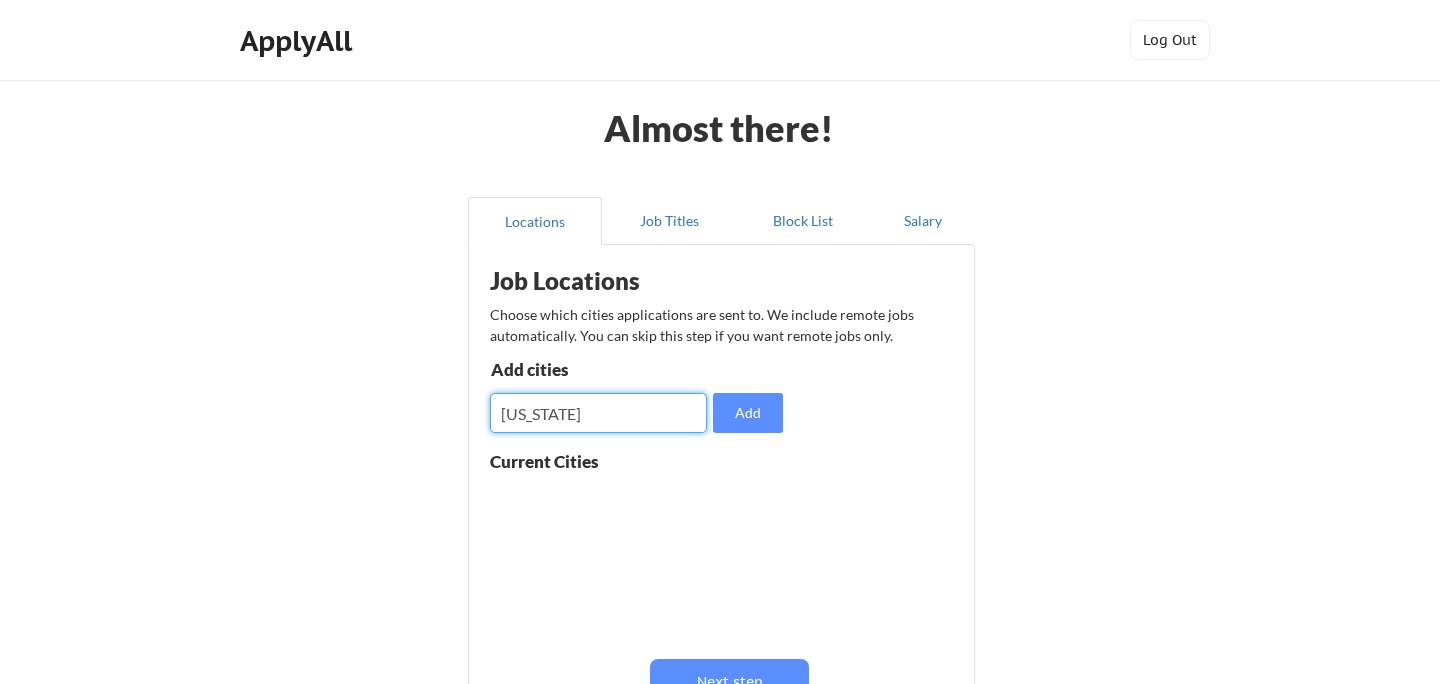 type on "[US_STATE]" 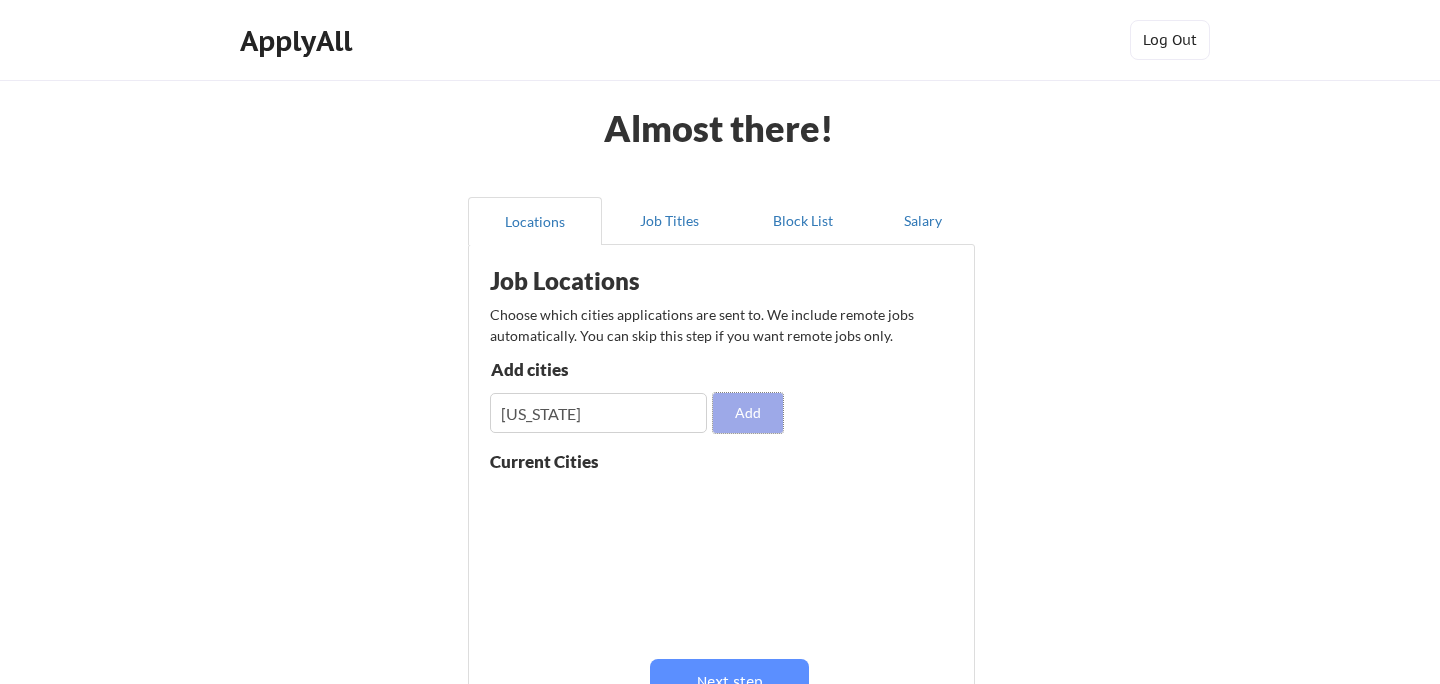 click on "Add" at bounding box center (748, 413) 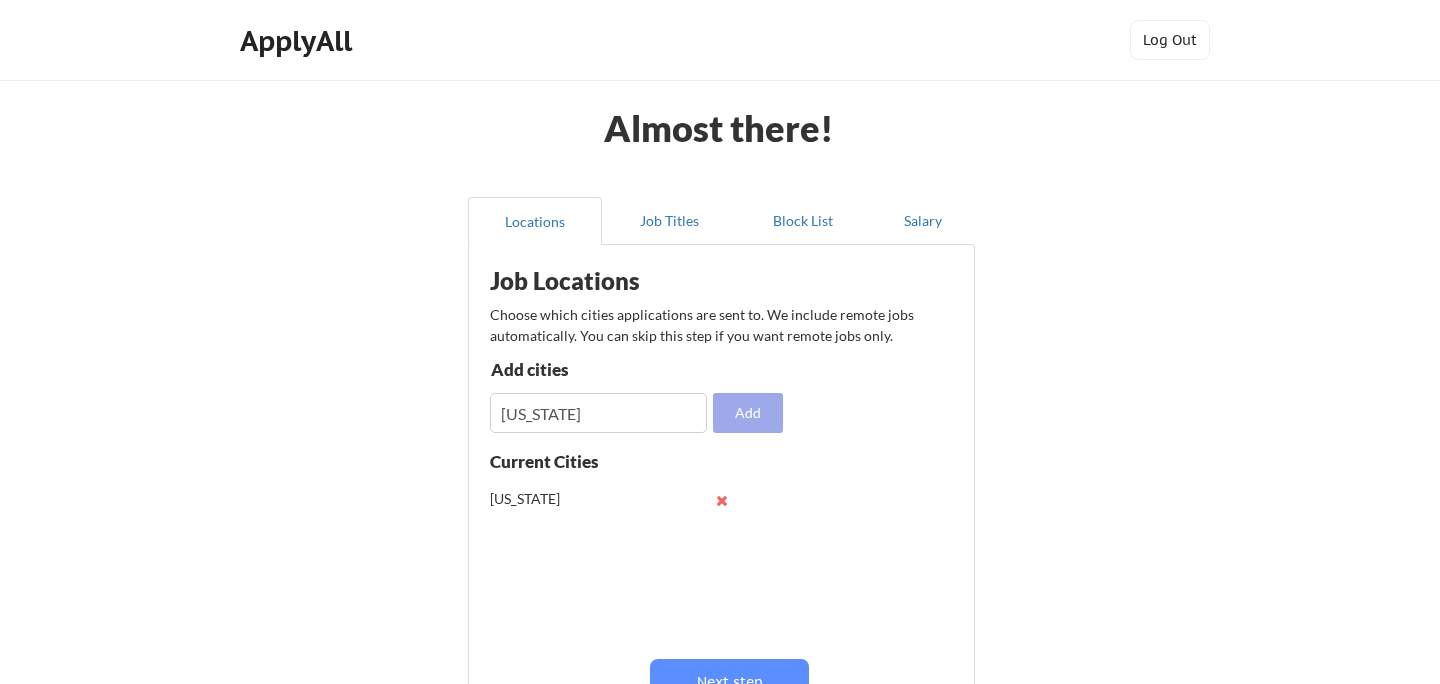 type 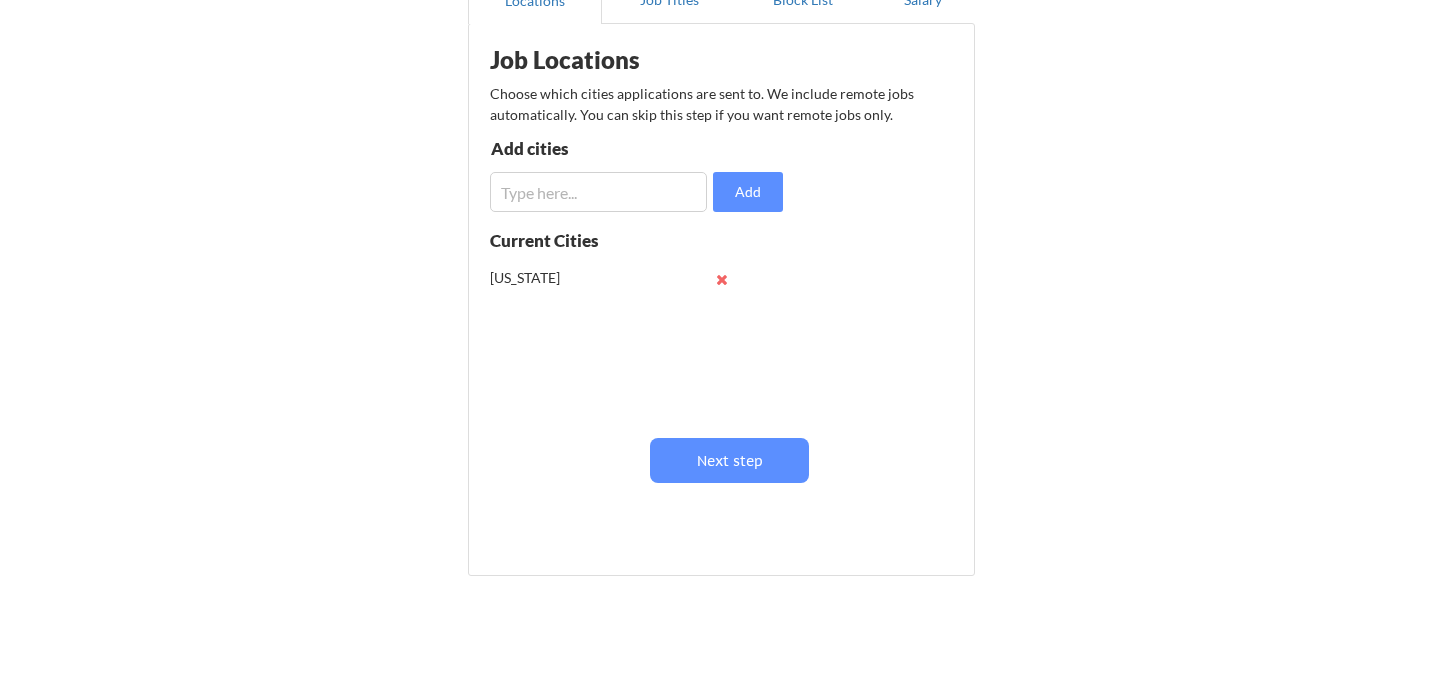 scroll, scrollTop: 112, scrollLeft: 0, axis: vertical 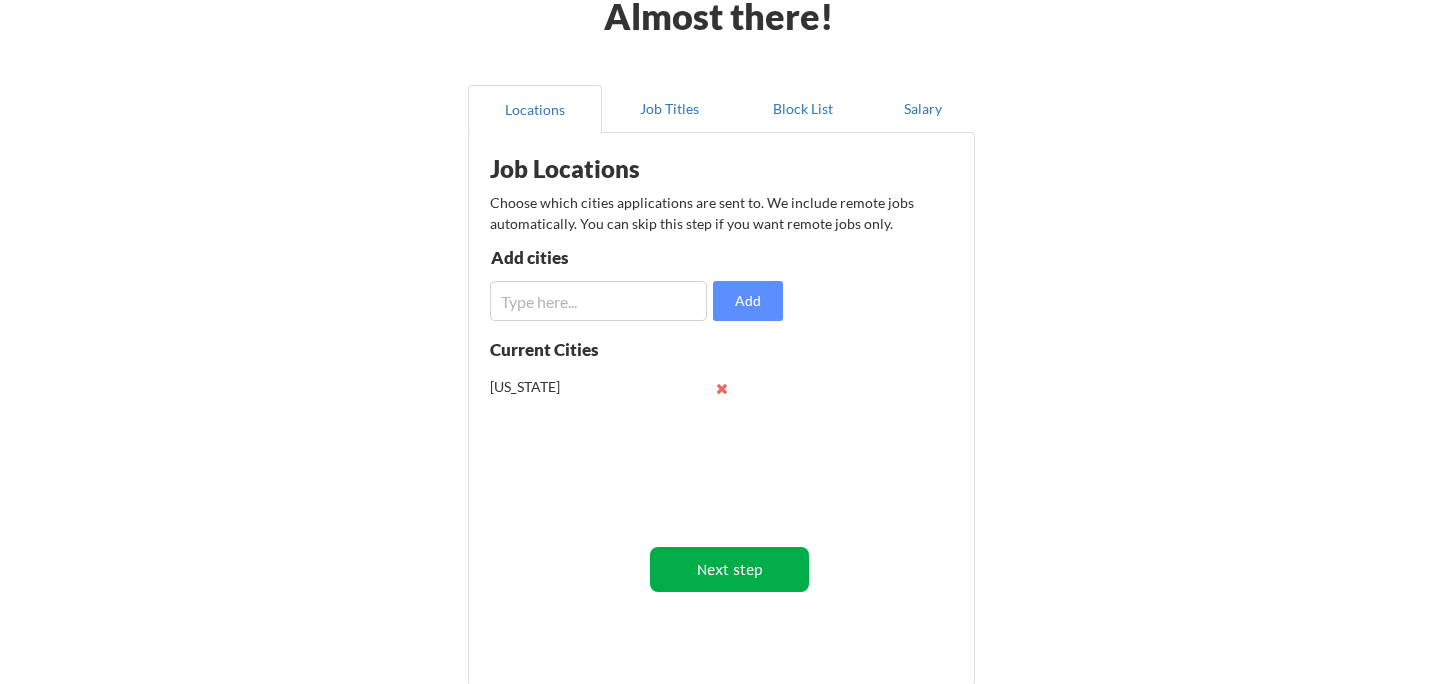 click on "Next step" at bounding box center [729, 569] 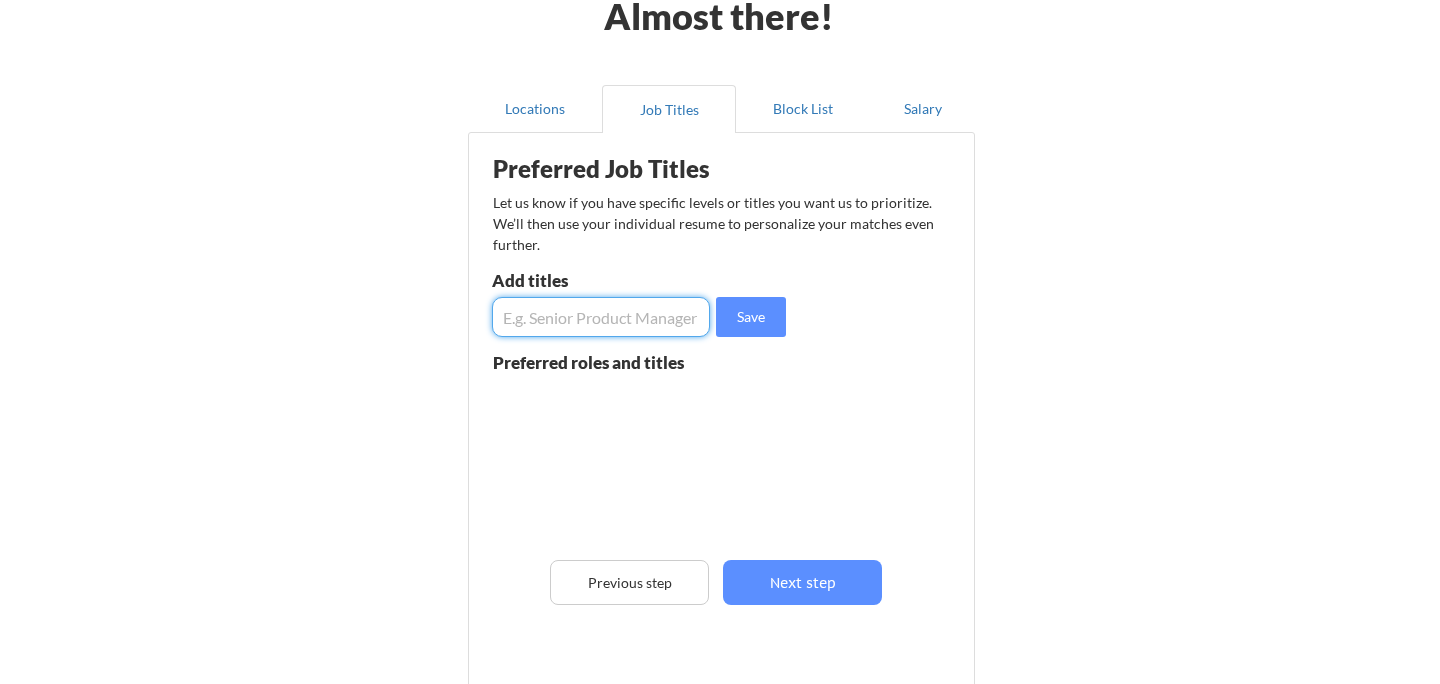 click at bounding box center [601, 317] 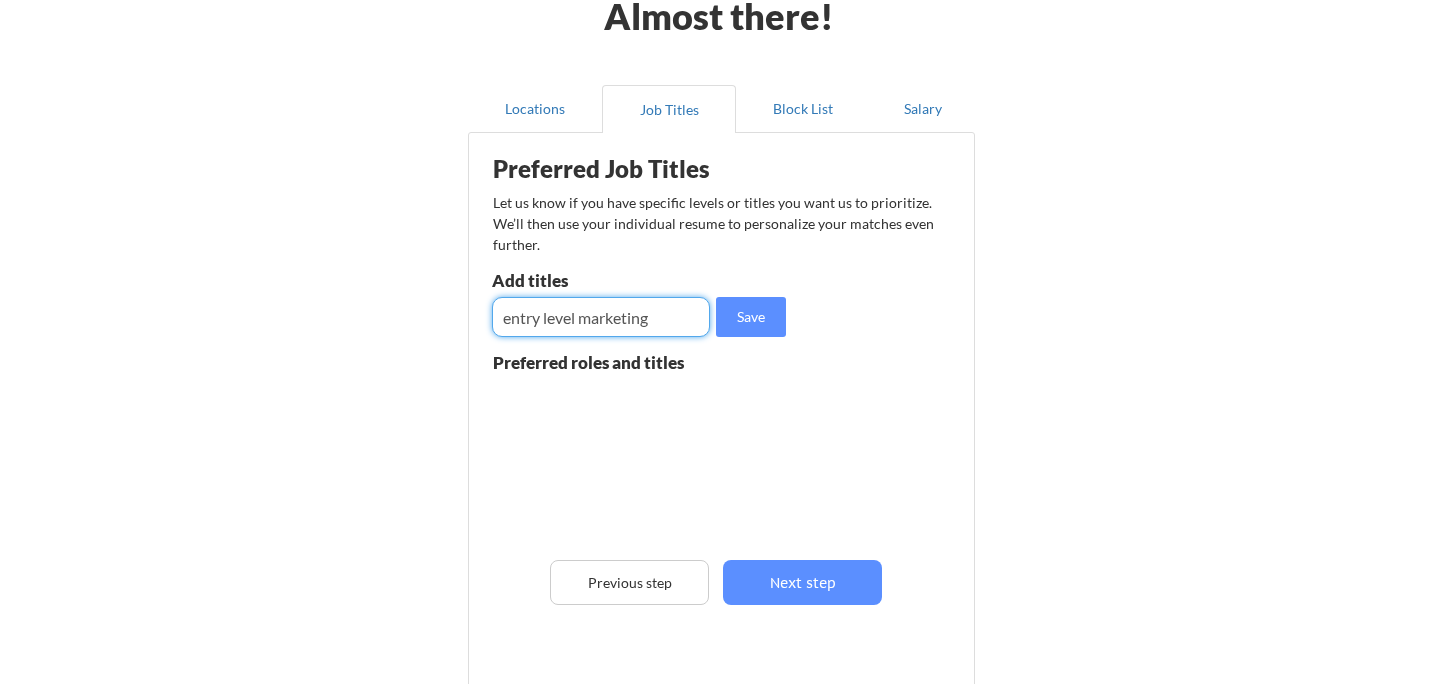 type on "entry level marketing" 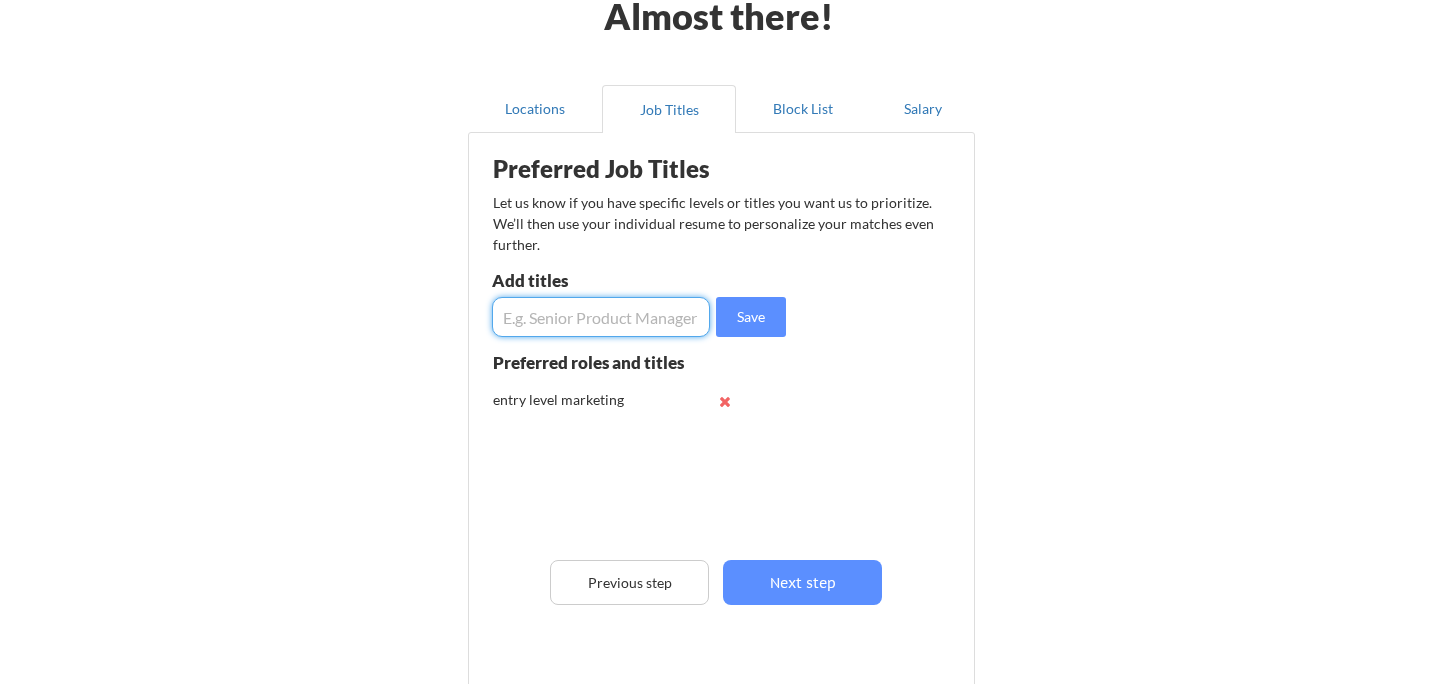 click at bounding box center [601, 317] 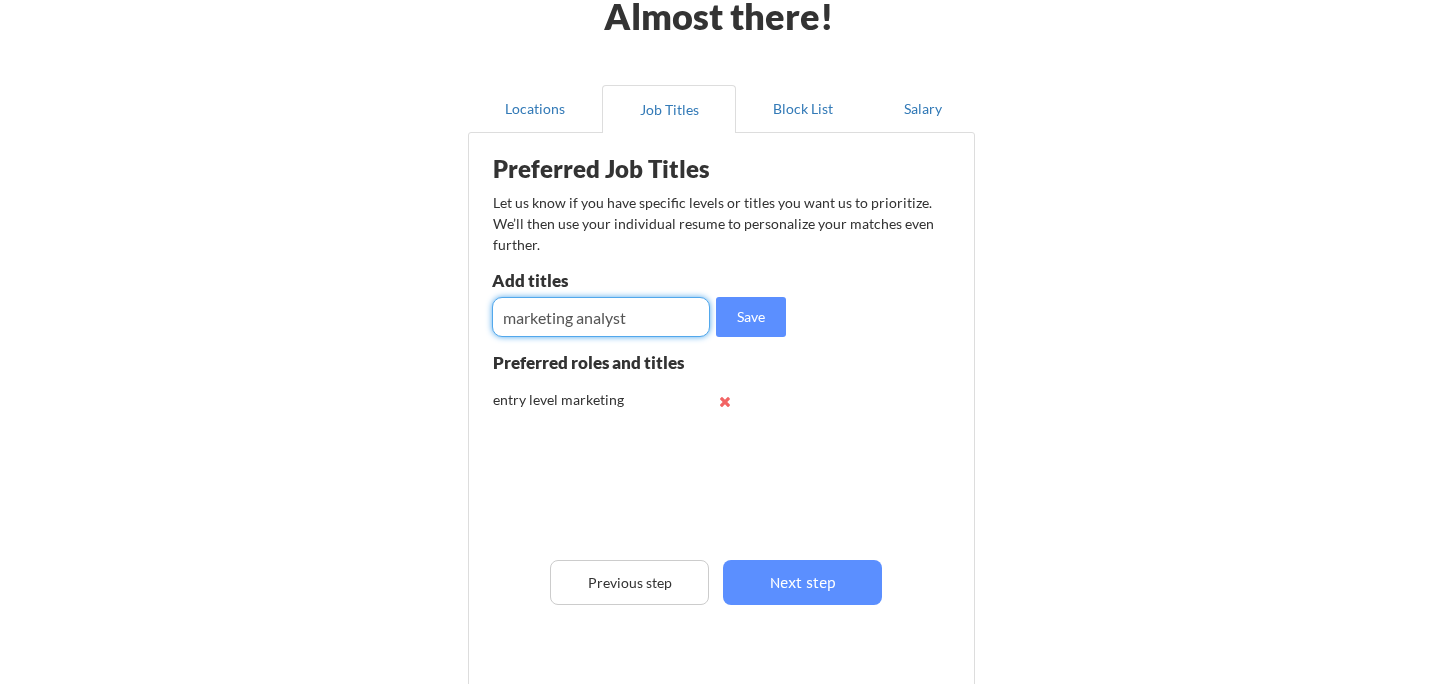 type on "marketing analyst" 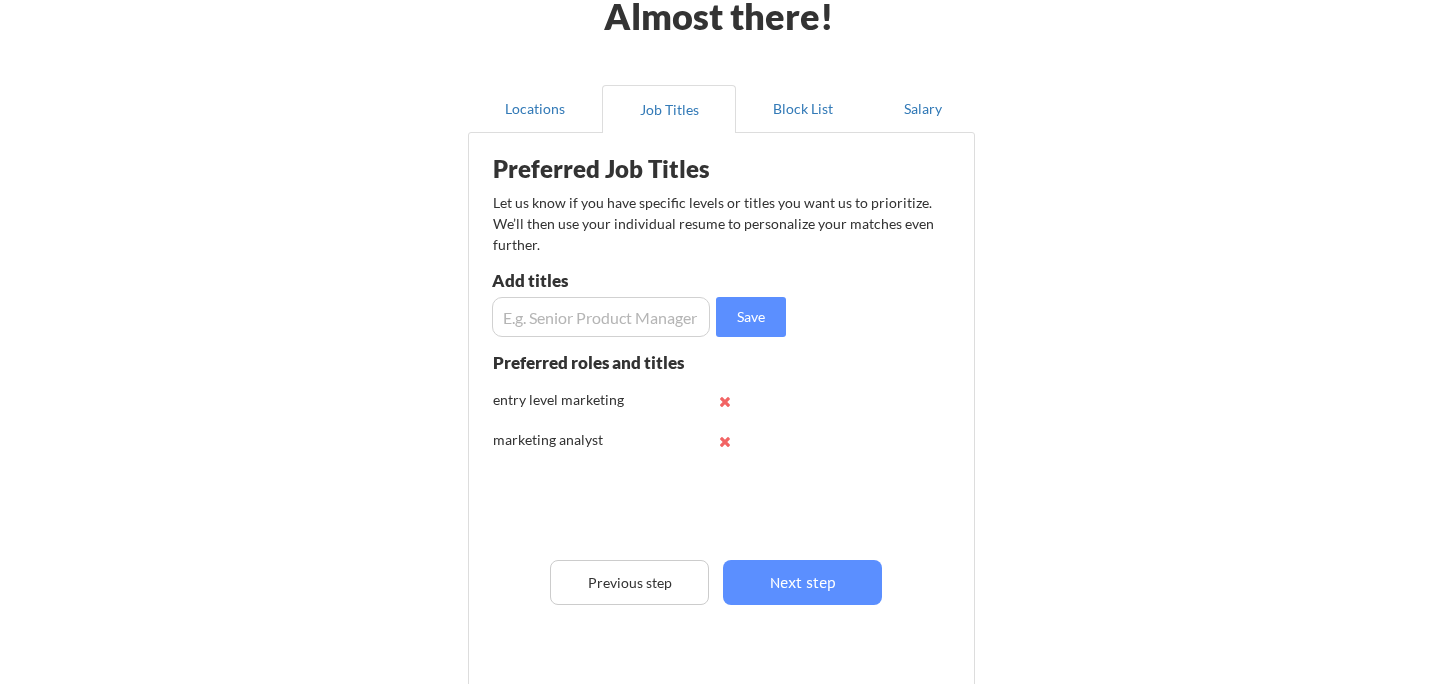 click at bounding box center [601, 317] 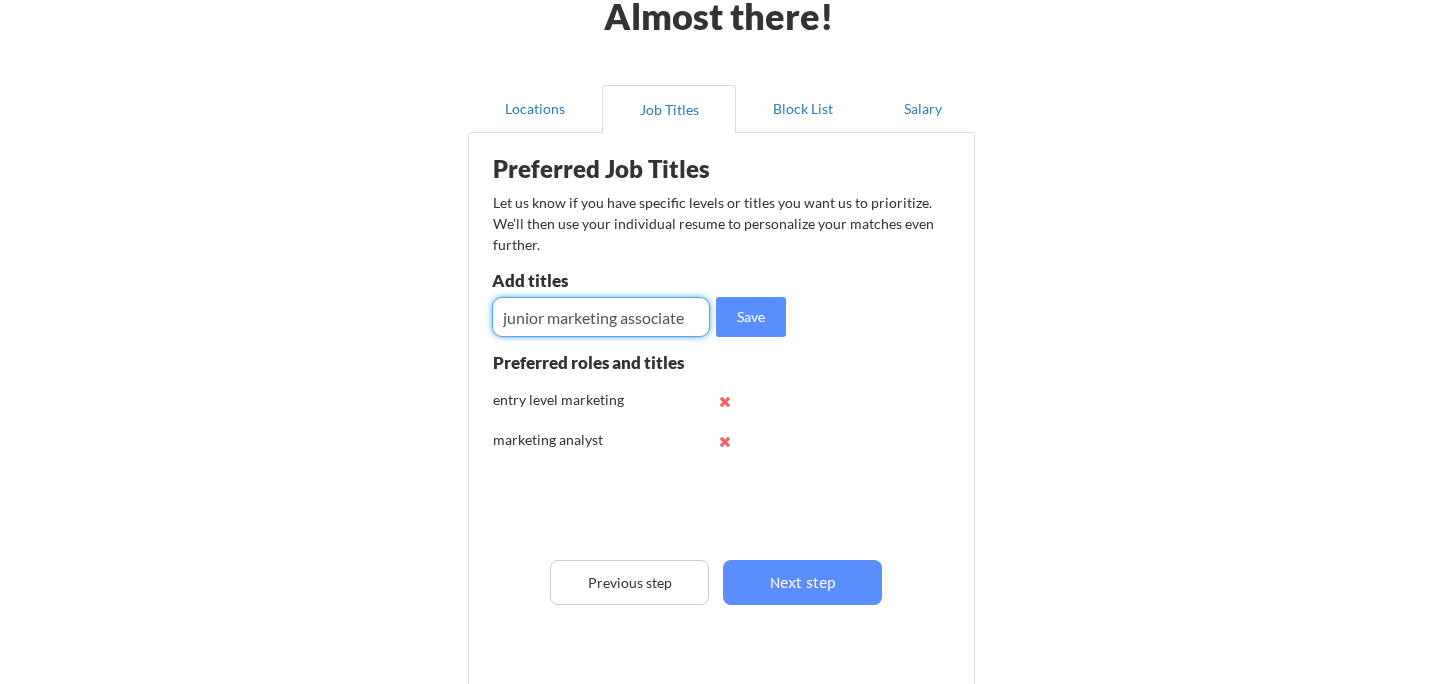type on "junior marketing associate" 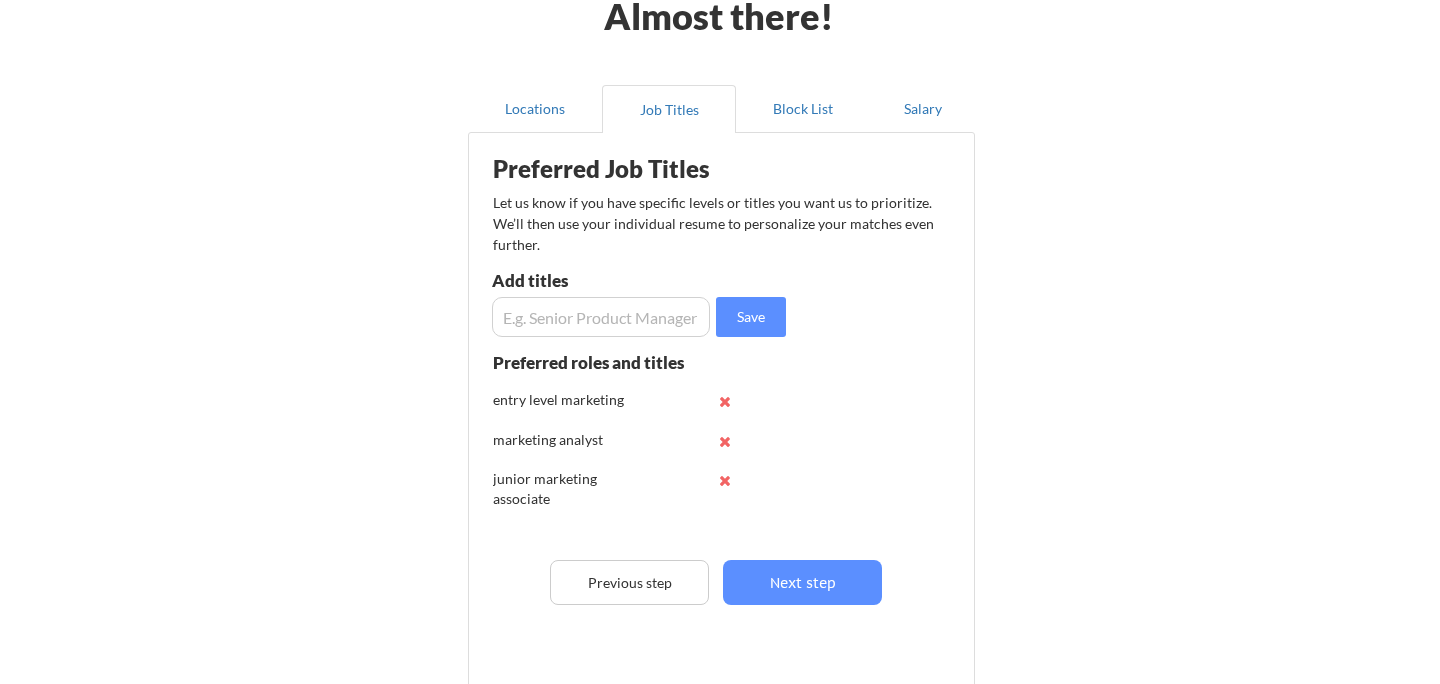 click at bounding box center (601, 317) 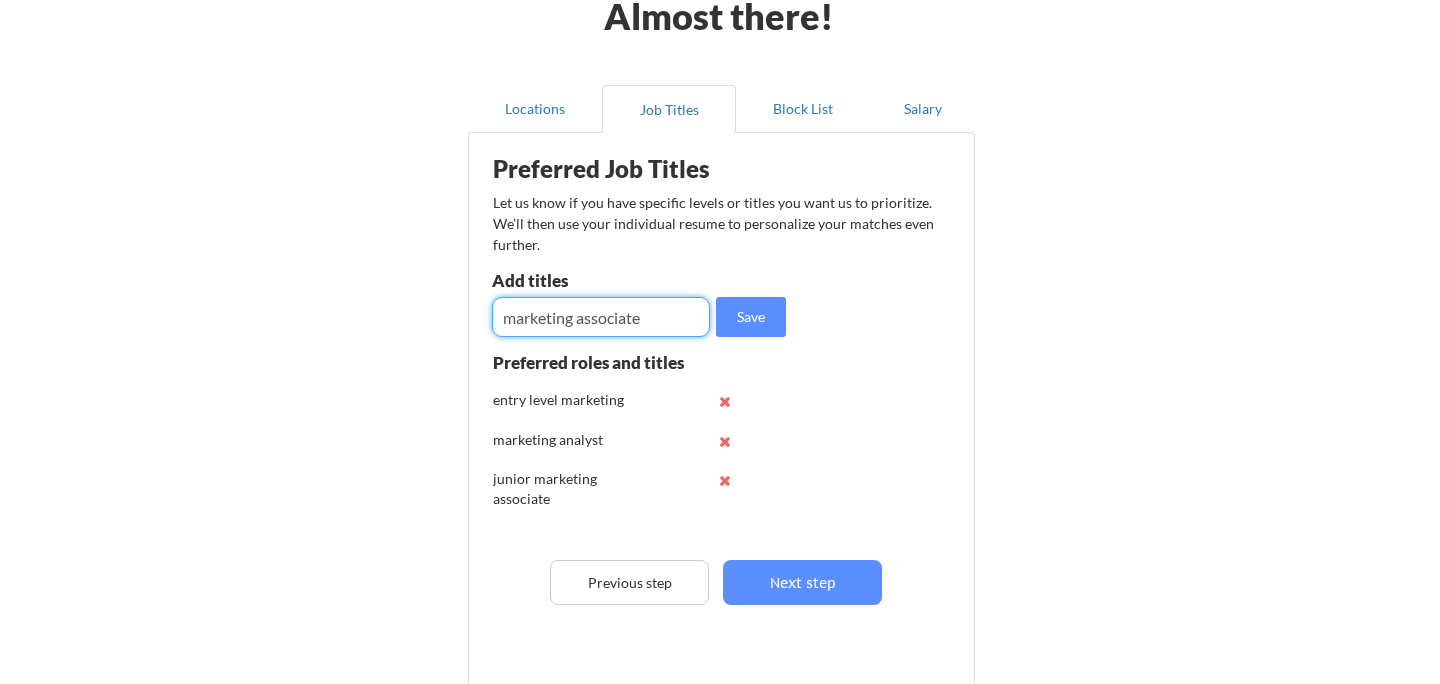 type on "marketing associate" 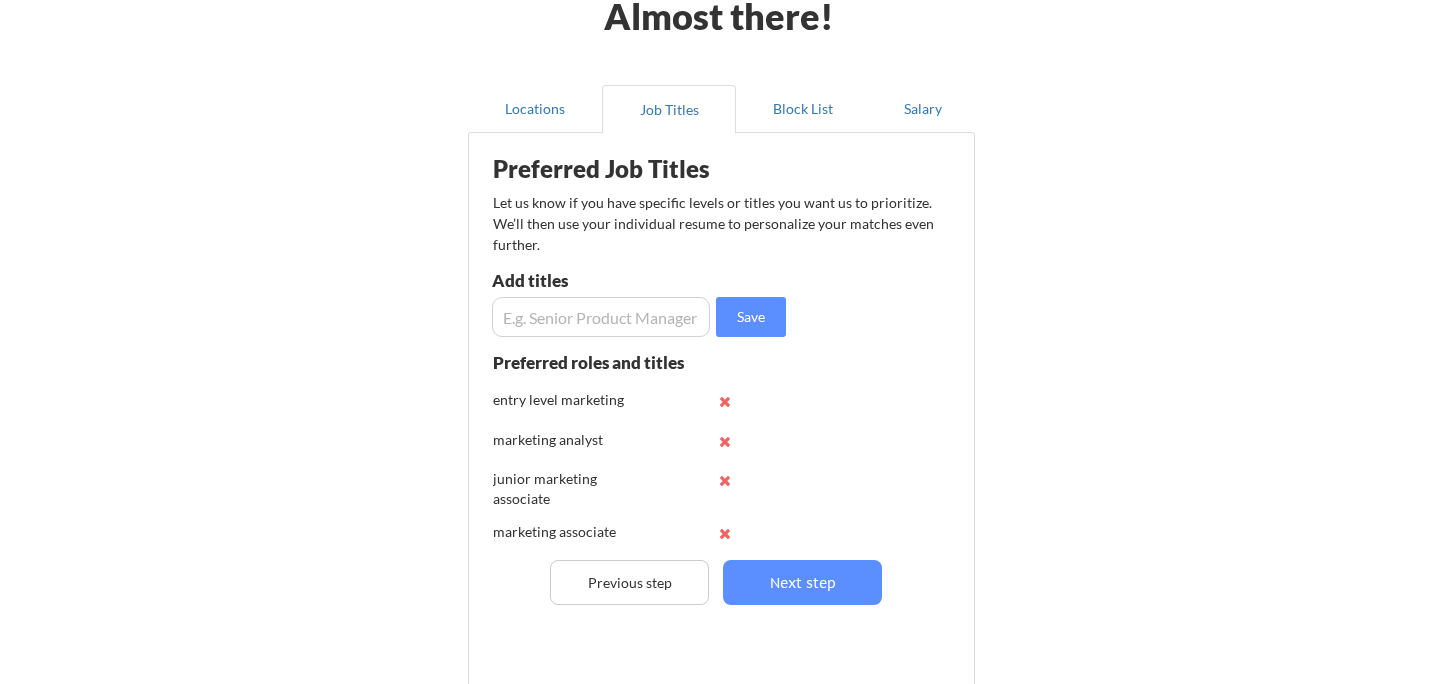 click at bounding box center [601, 317] 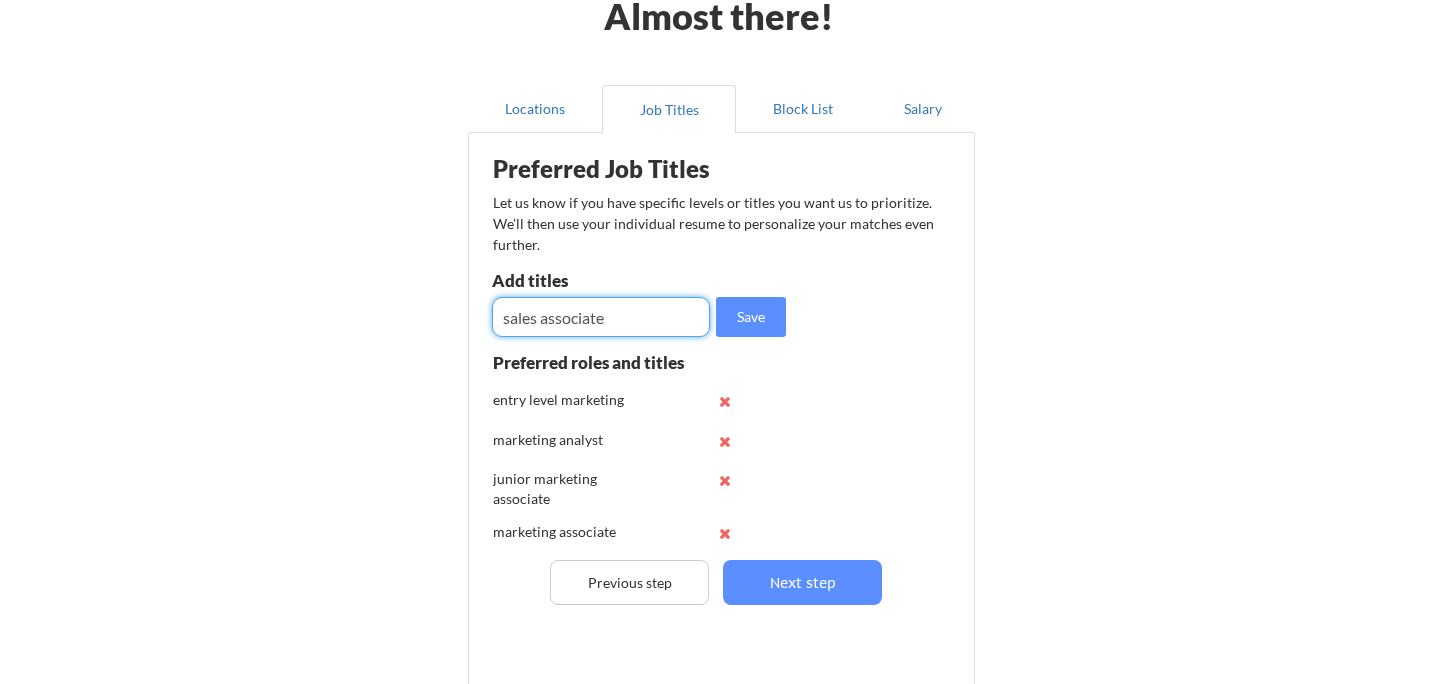 type on "sales associate" 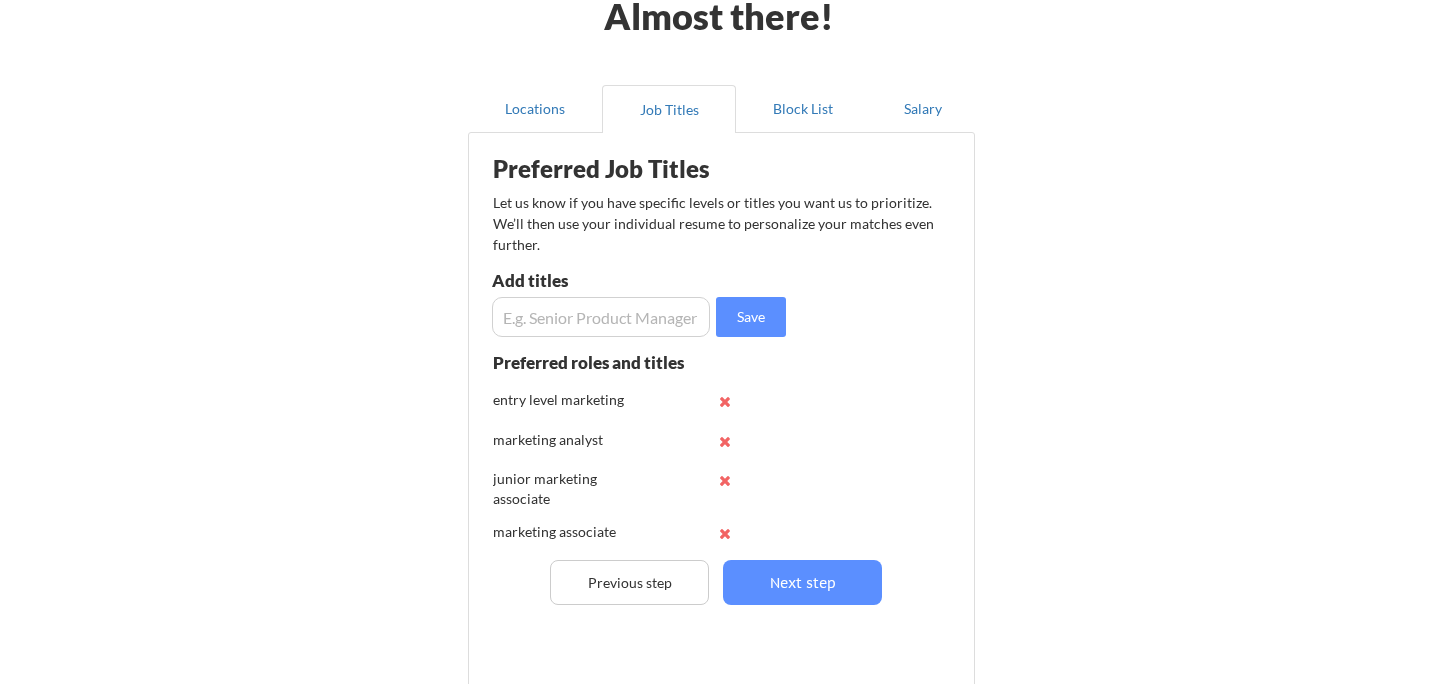 click at bounding box center (601, 317) 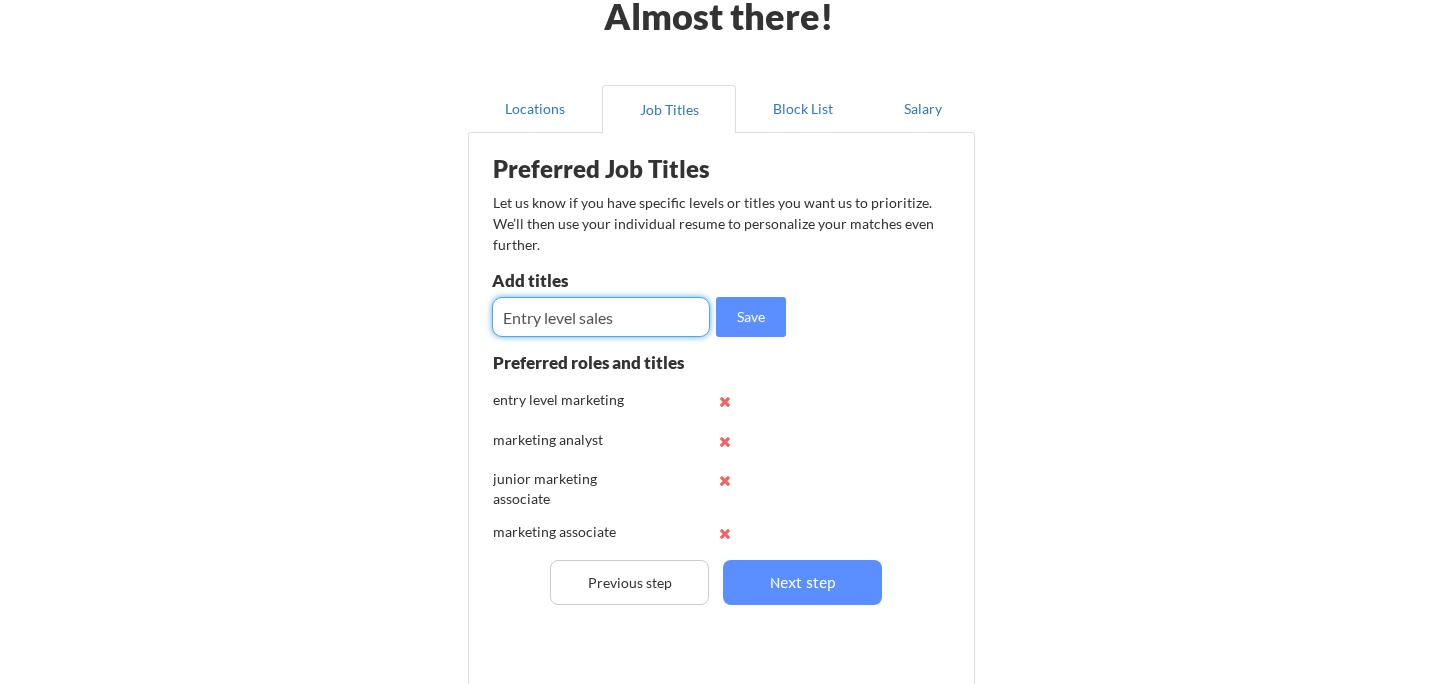 type on "Entry level sales" 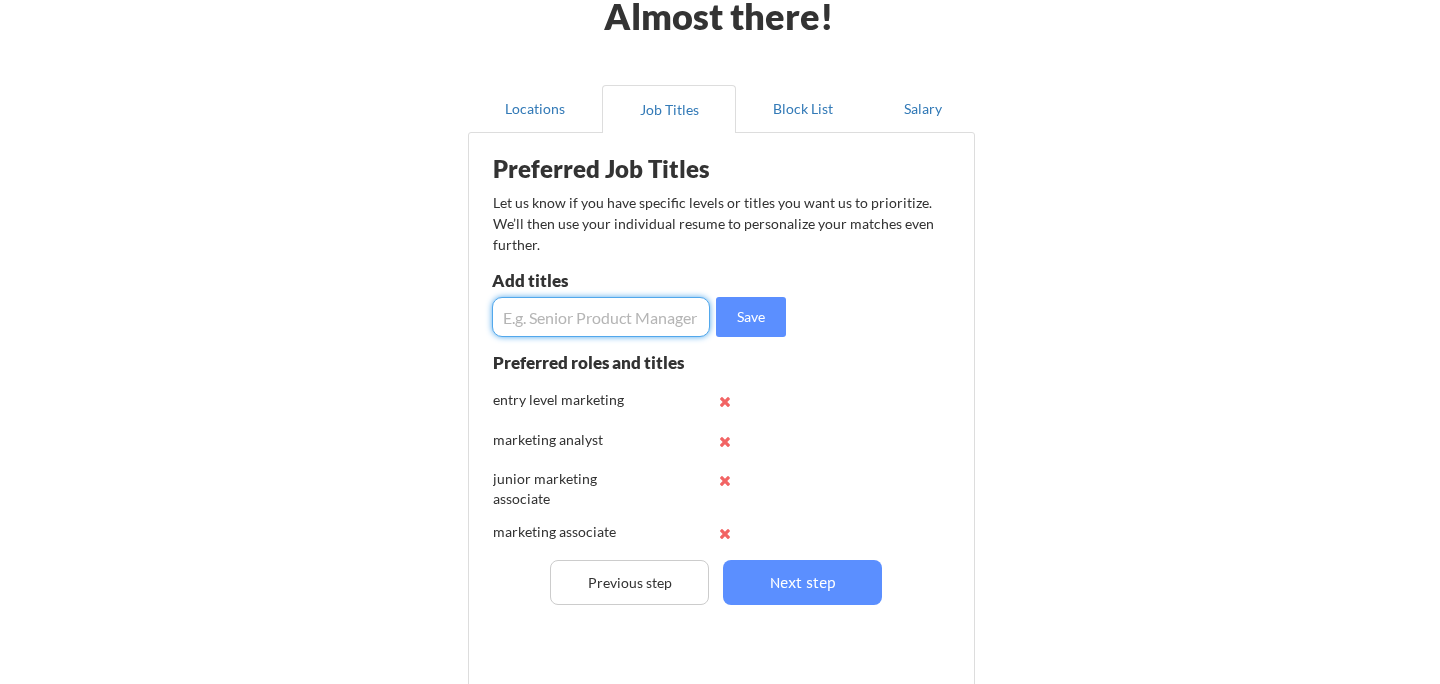 click at bounding box center (601, 317) 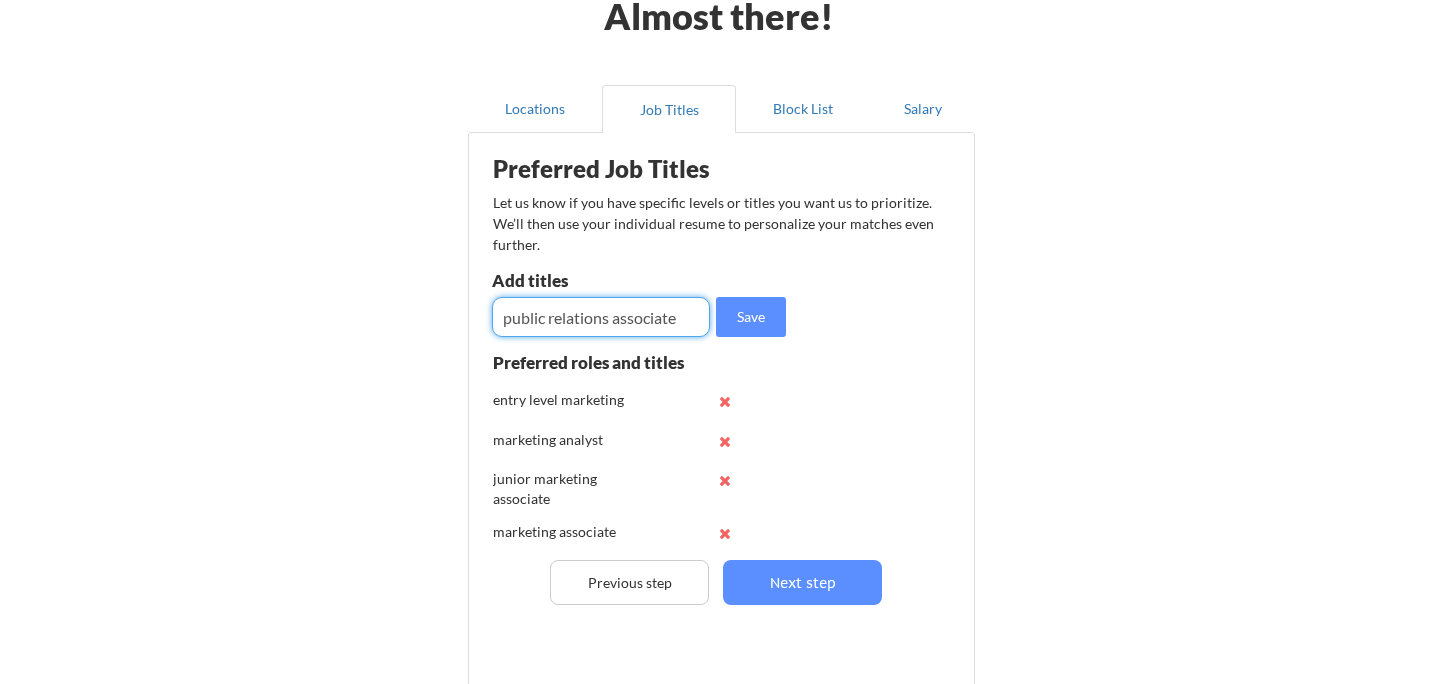 type on "public relations associate" 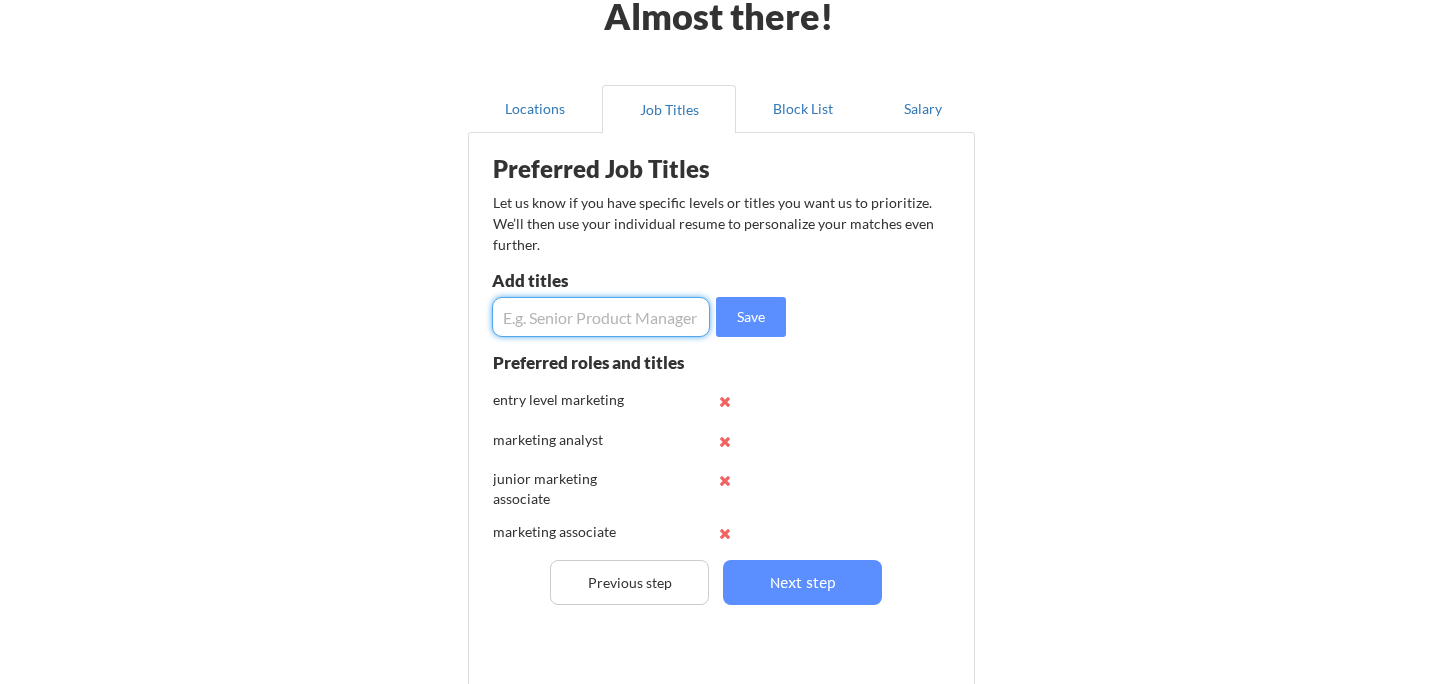 click at bounding box center [601, 317] 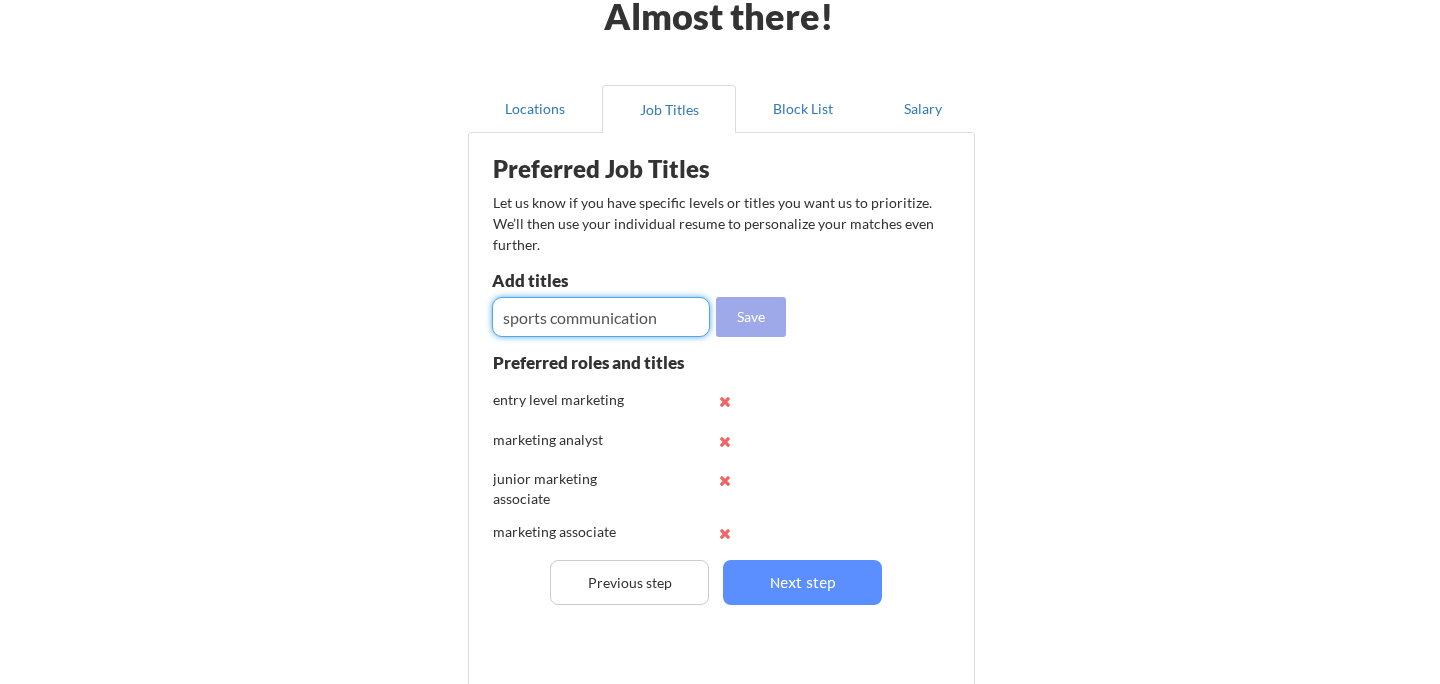 type on "sports communication" 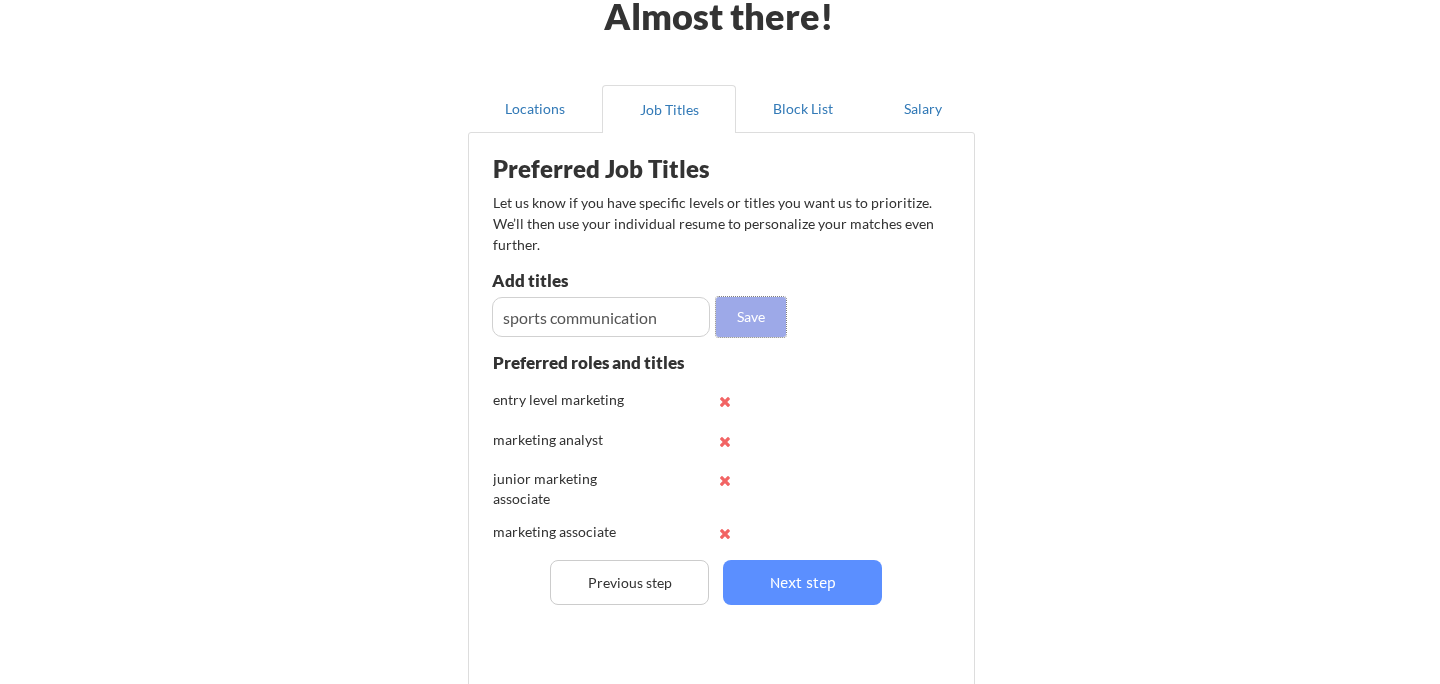 click on "Save" at bounding box center [751, 317] 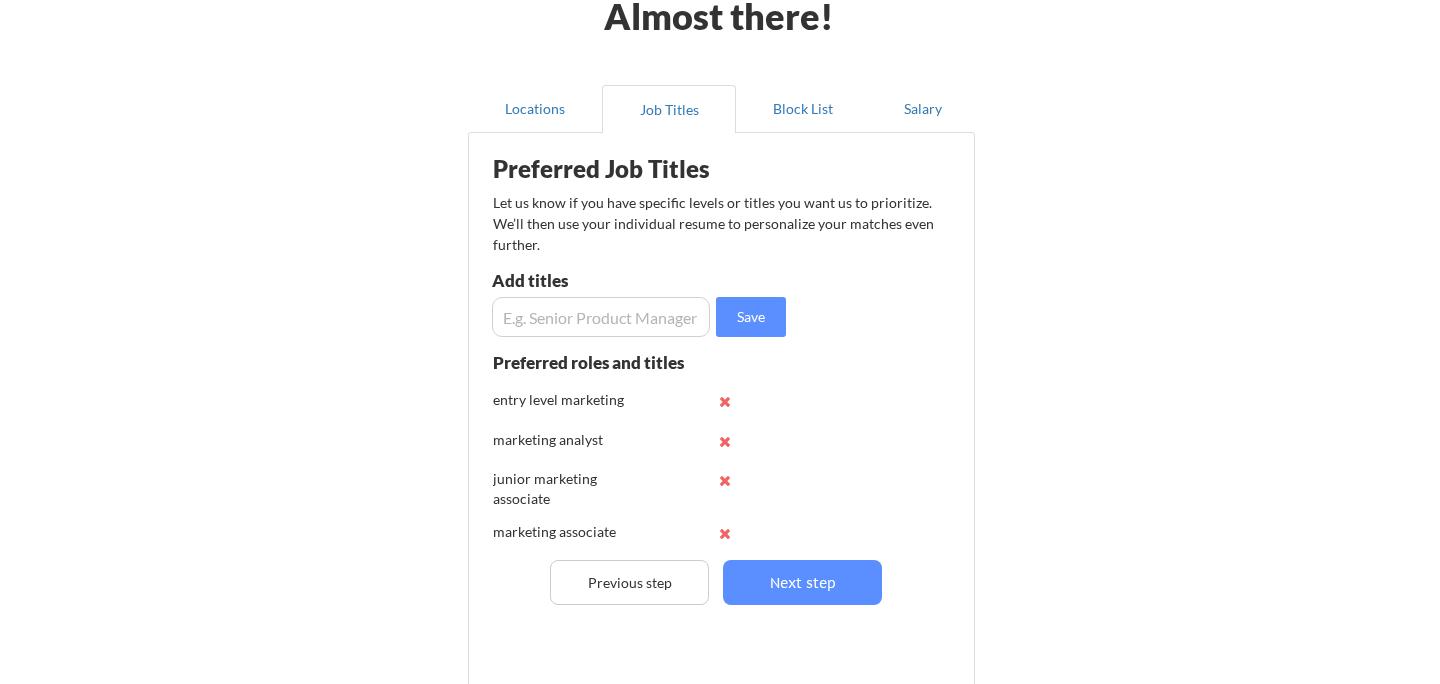 scroll, scrollTop: 197, scrollLeft: 0, axis: vertical 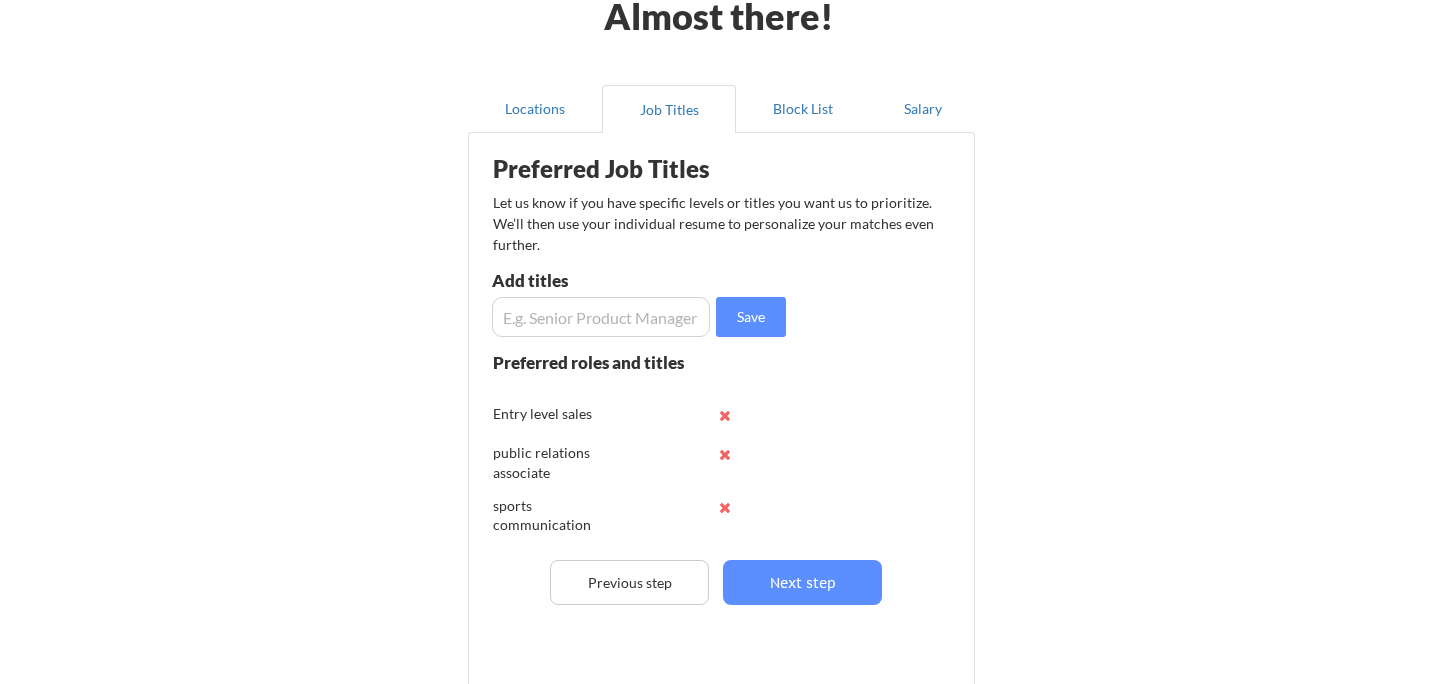 click at bounding box center [601, 317] 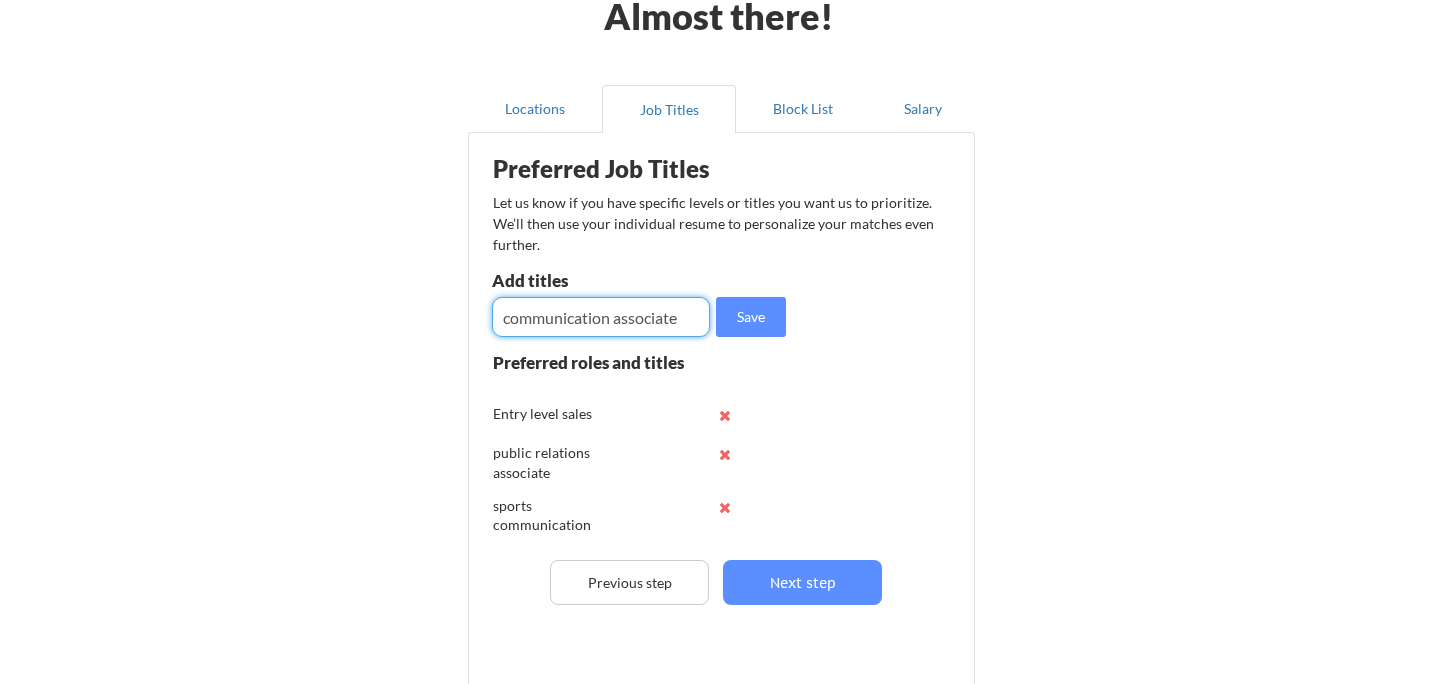 type on "communication associate" 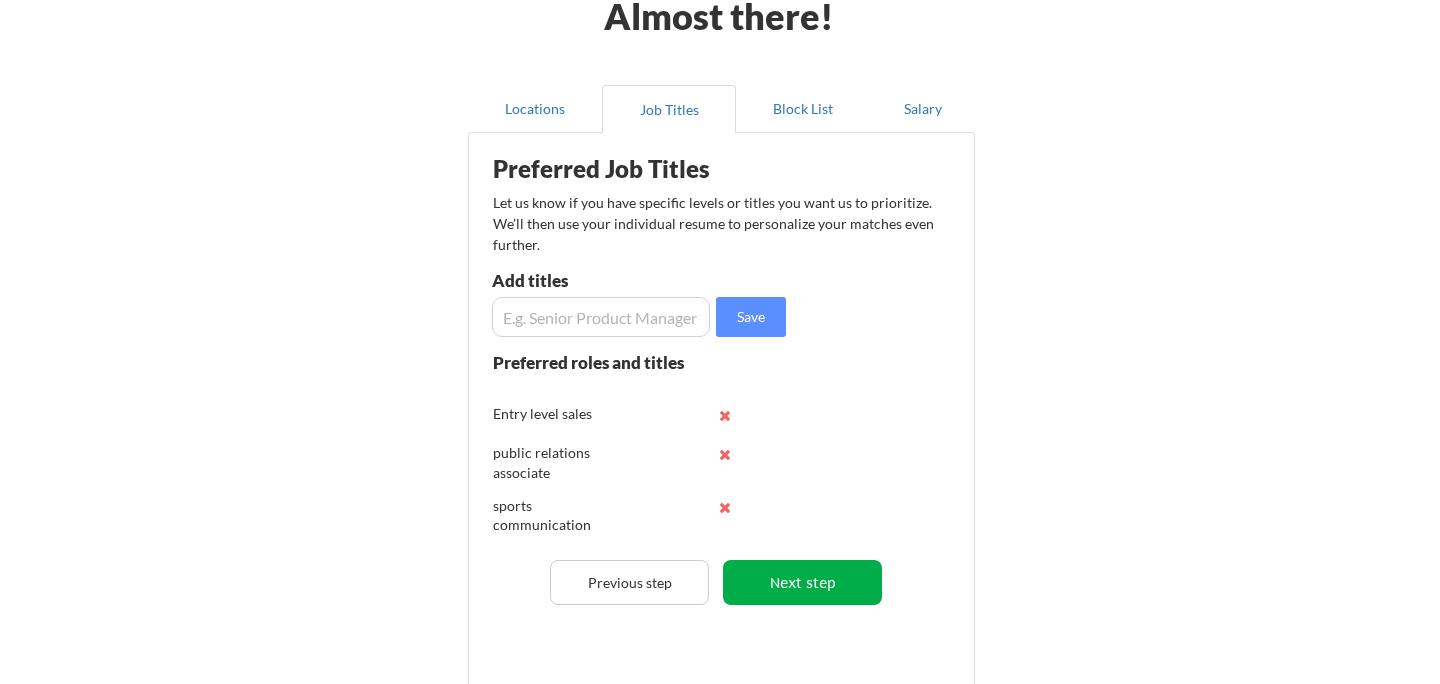 click on "Next step" at bounding box center (802, 582) 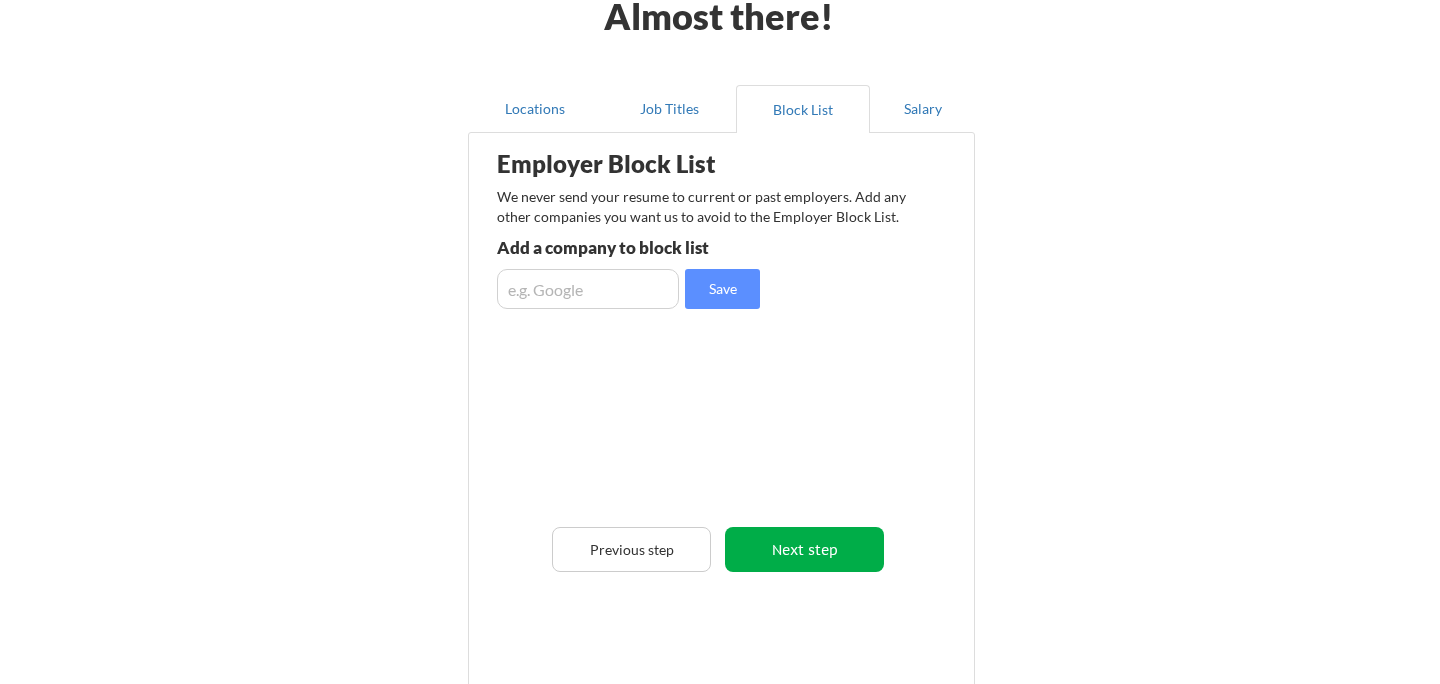click on "Next step" at bounding box center [804, 549] 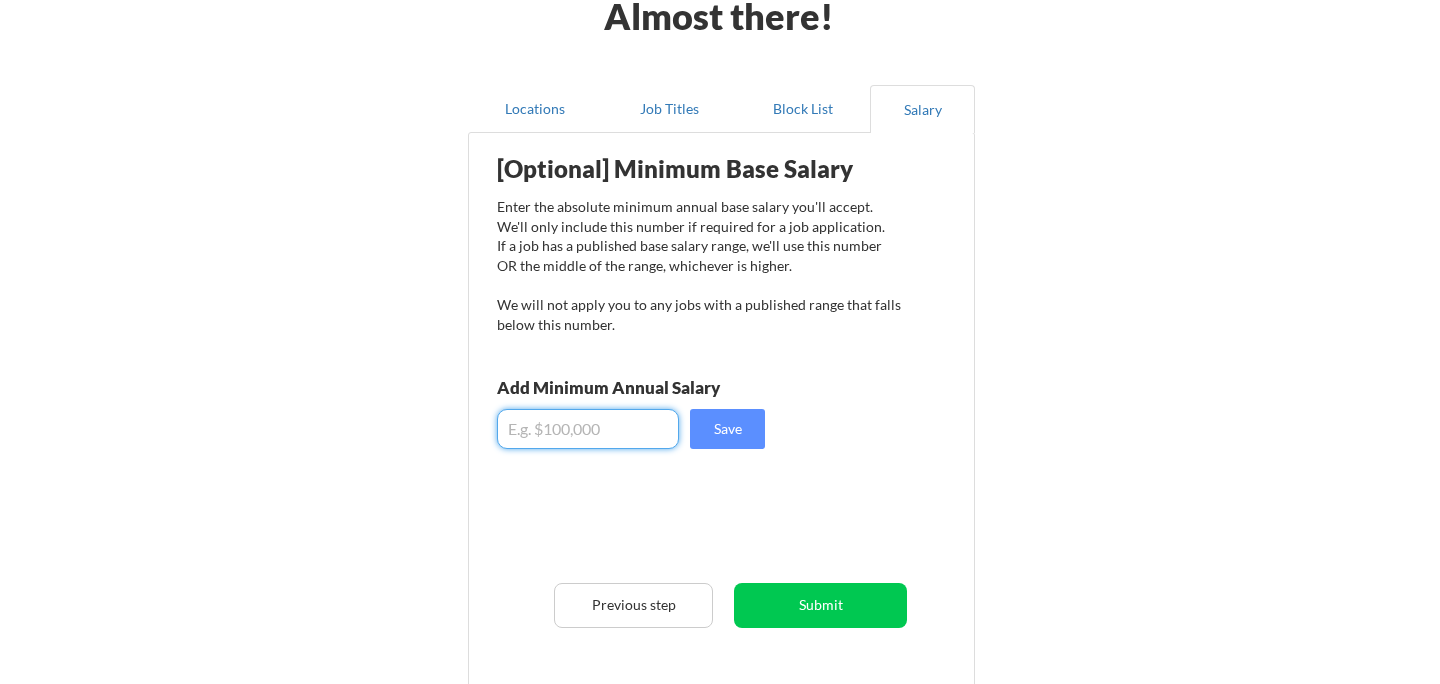 click at bounding box center [588, 429] 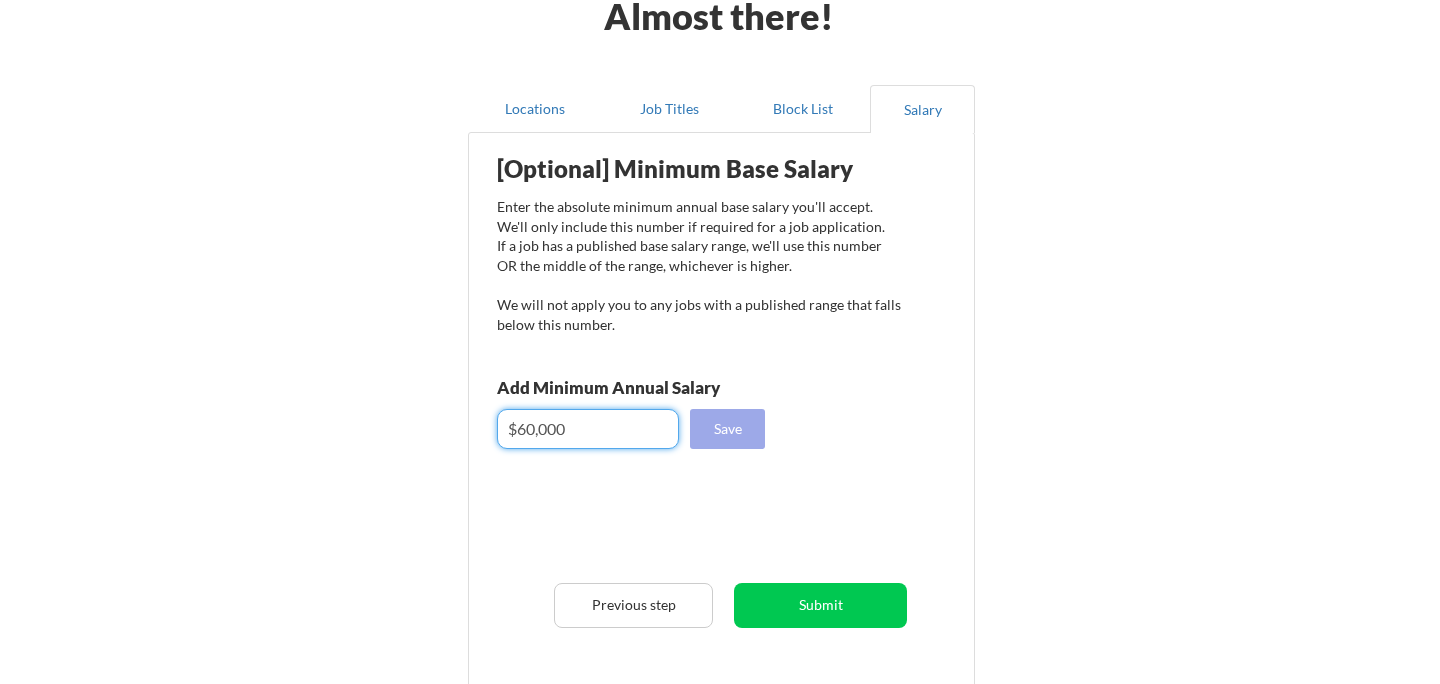 type on "$60,000" 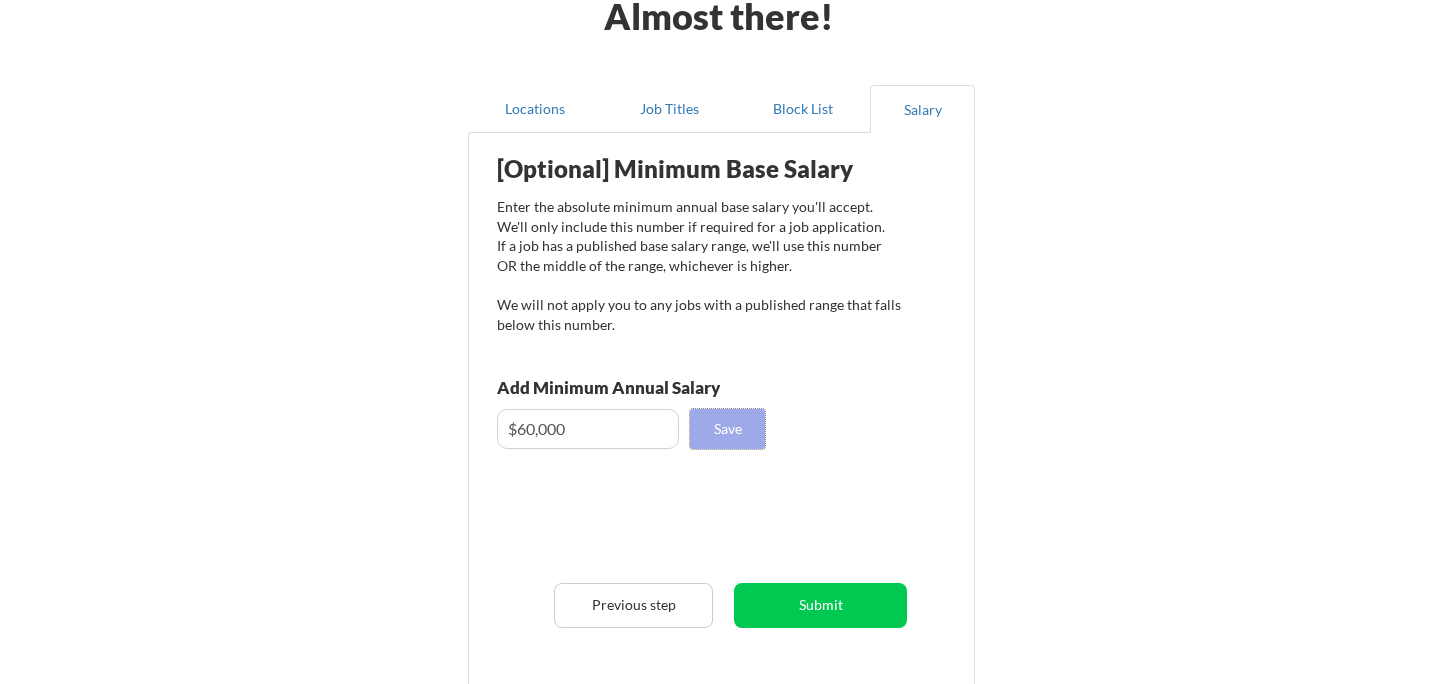 click on "Save" at bounding box center (727, 429) 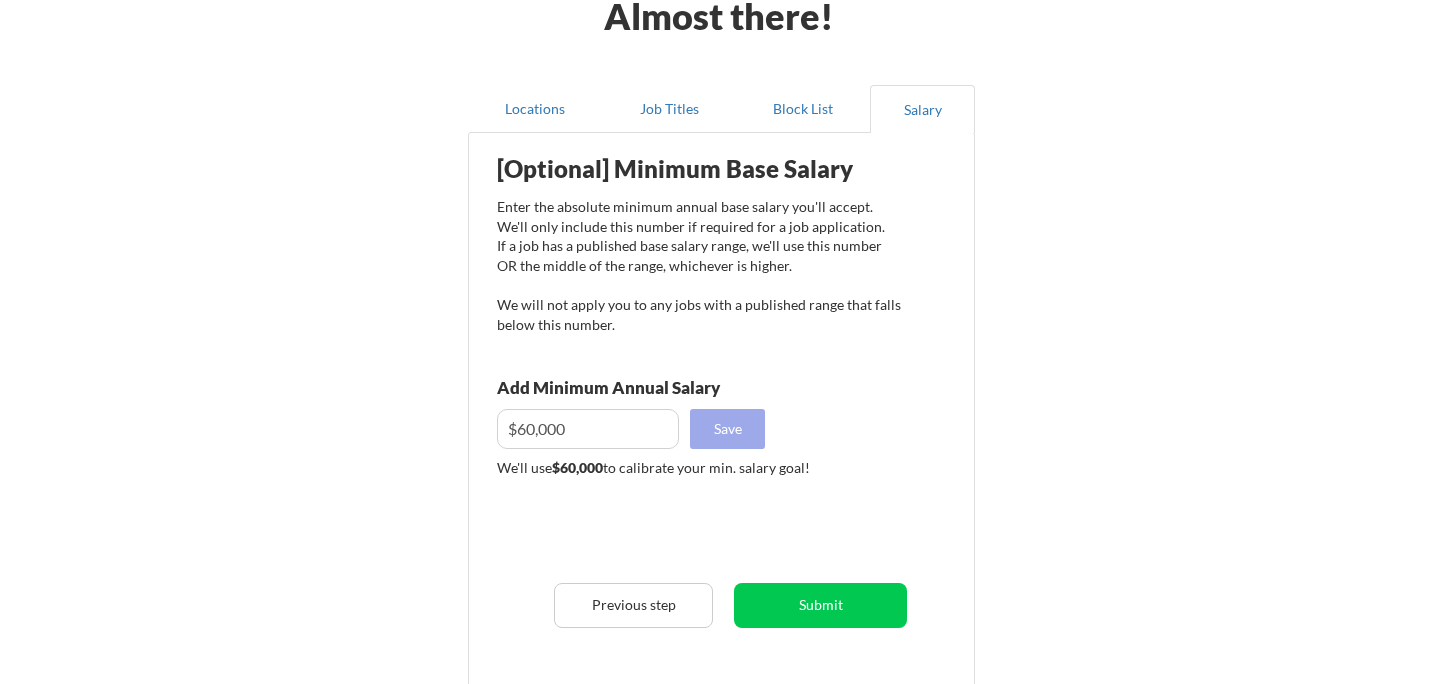click on "Save" at bounding box center (727, 429) 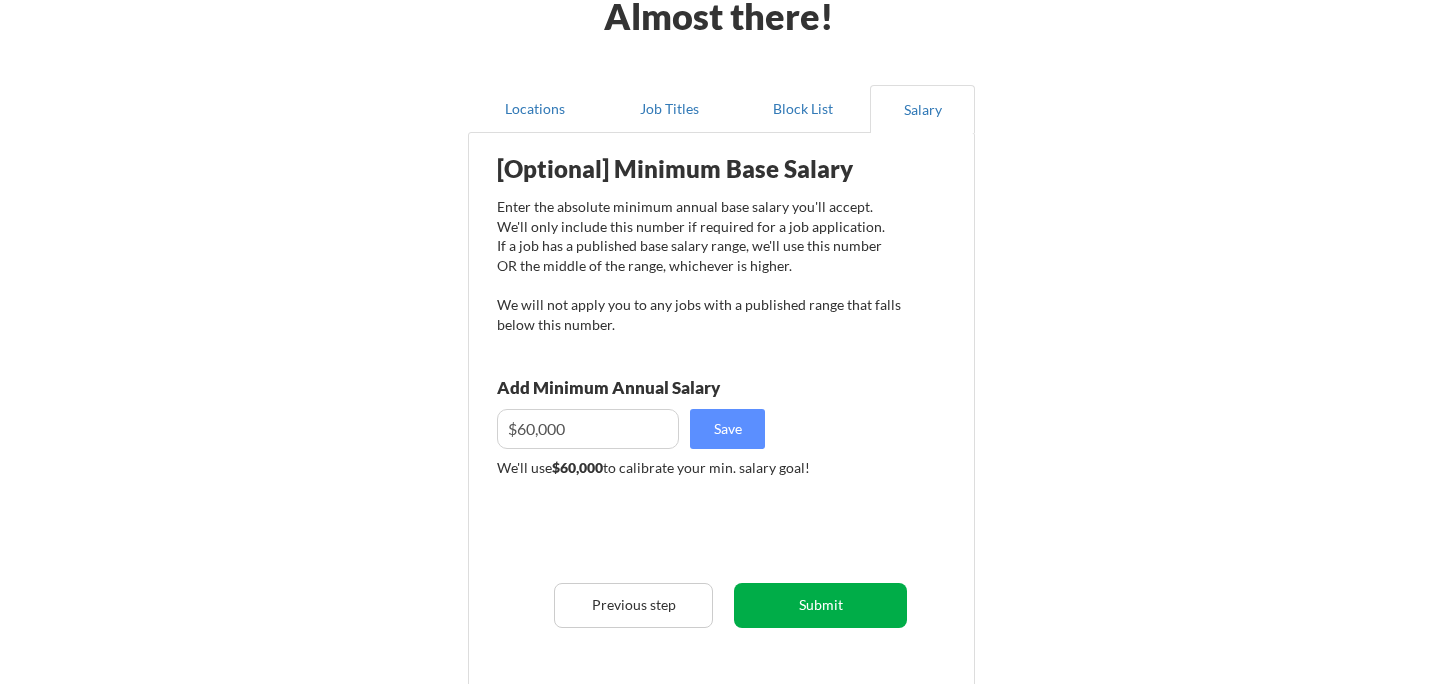 click on "Submit" at bounding box center (820, 605) 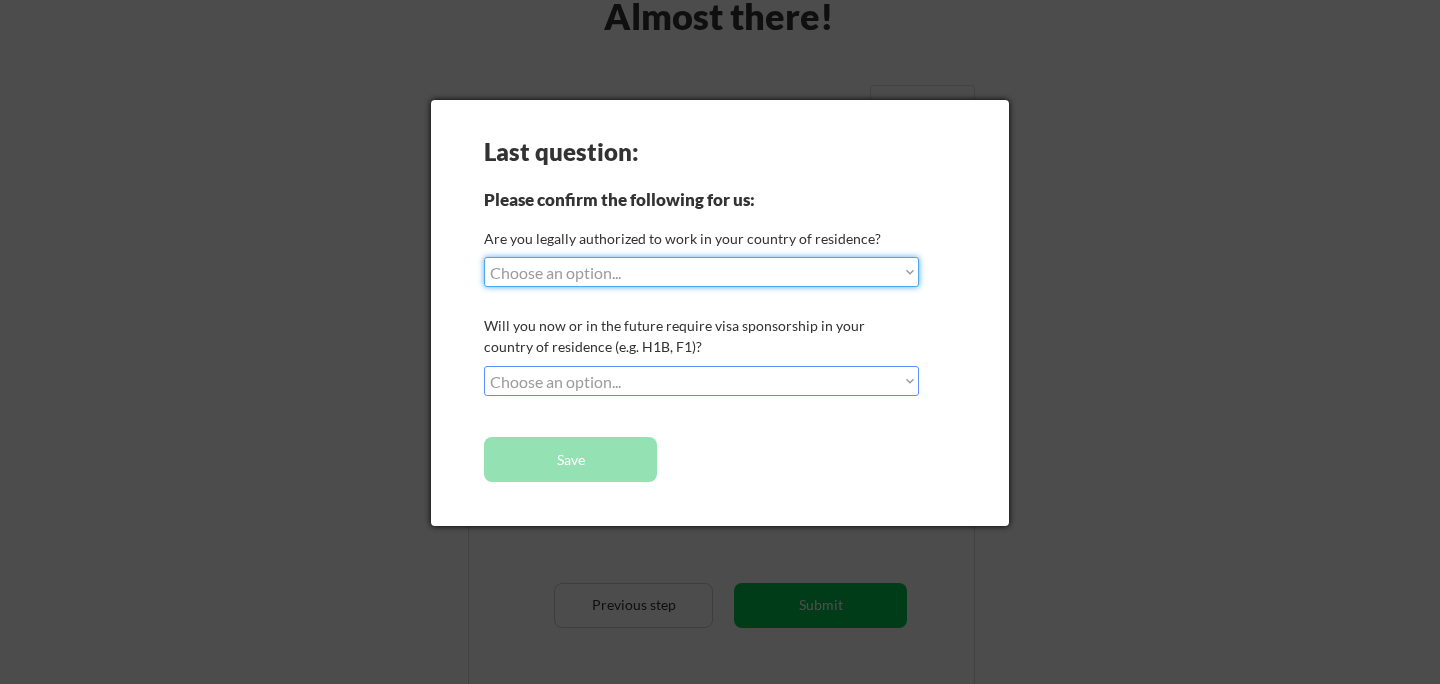 click on "Choose an option... Yes, I am a US Citizen Yes, I am a Canadian Citizen Yes, I am a US Green Card Holder Yes, I am an Other Permanent Resident Yes, I am here on a visa (H1B, OPT, etc.) No, I am not (yet) authorized" at bounding box center [701, 272] 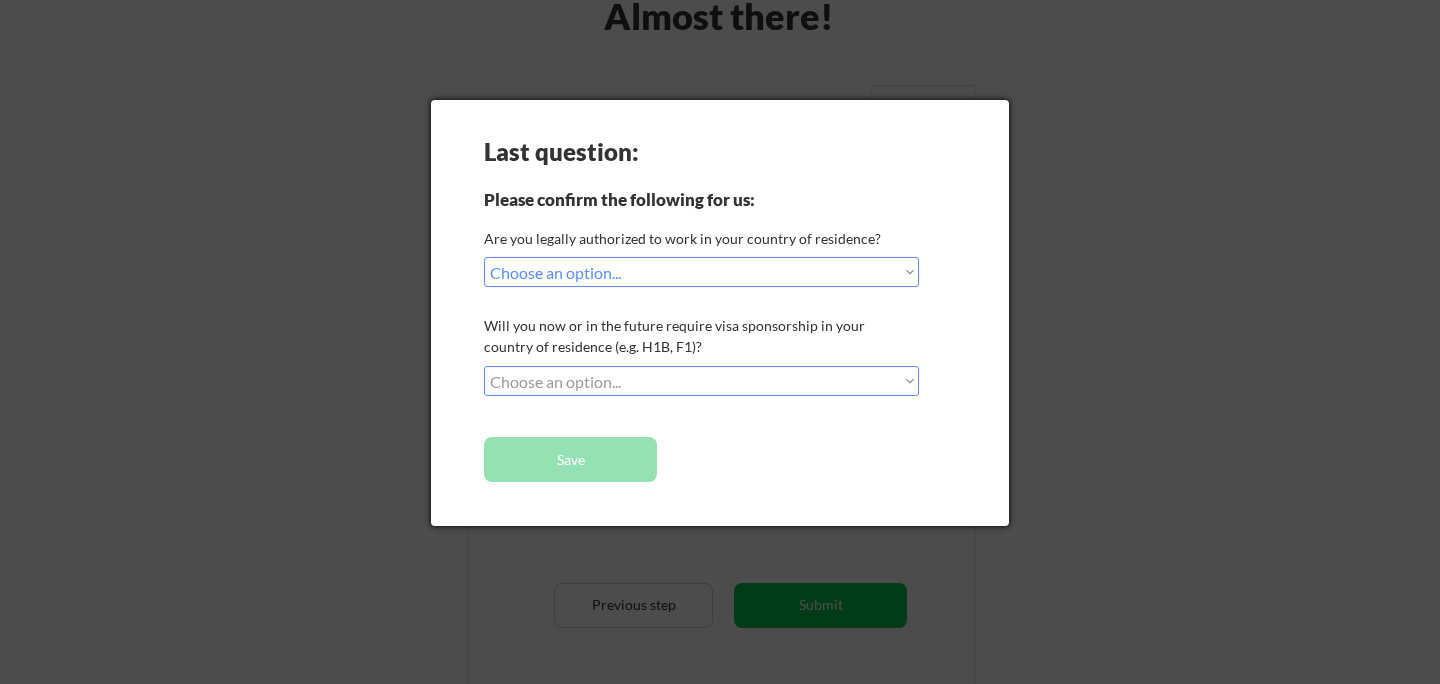 click on "Choose an option... No, I will not need sponsorship Yes, I will need sponsorship" at bounding box center (701, 381) 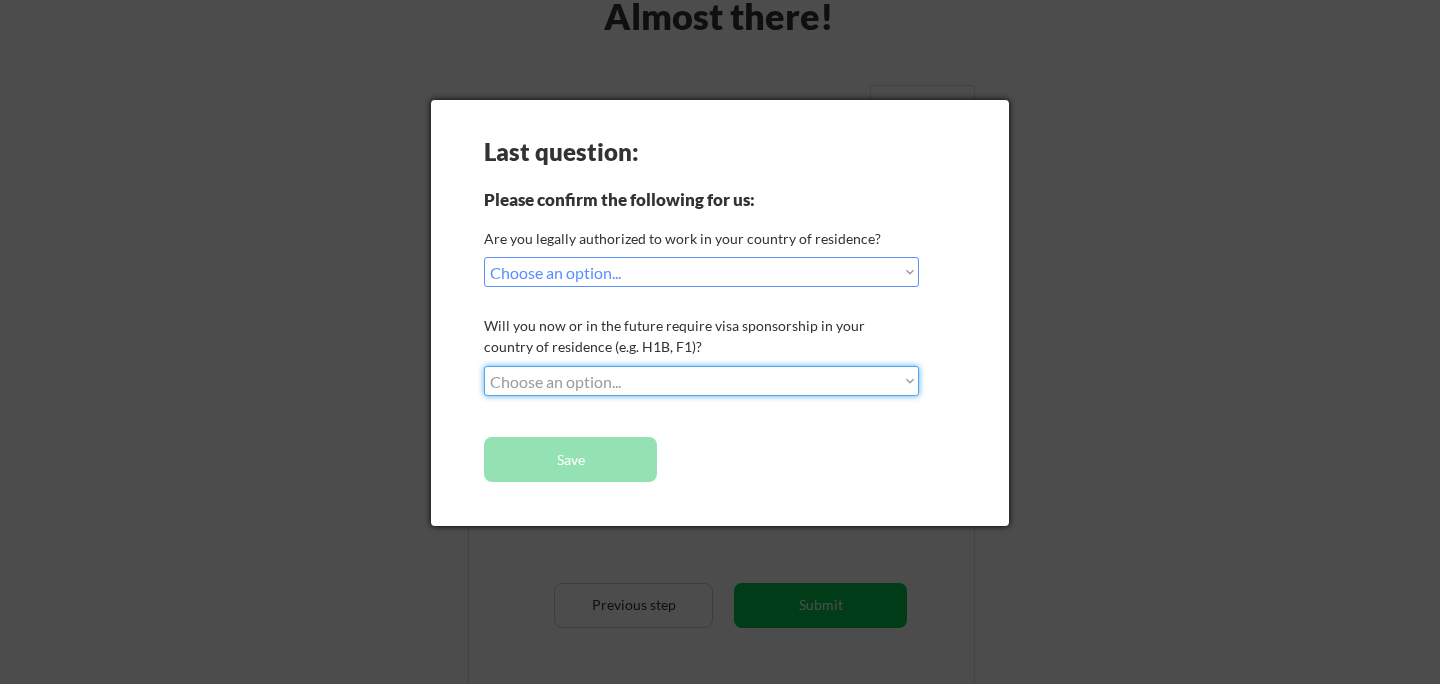 select on ""no__i_will_not_need_sponsorship"" 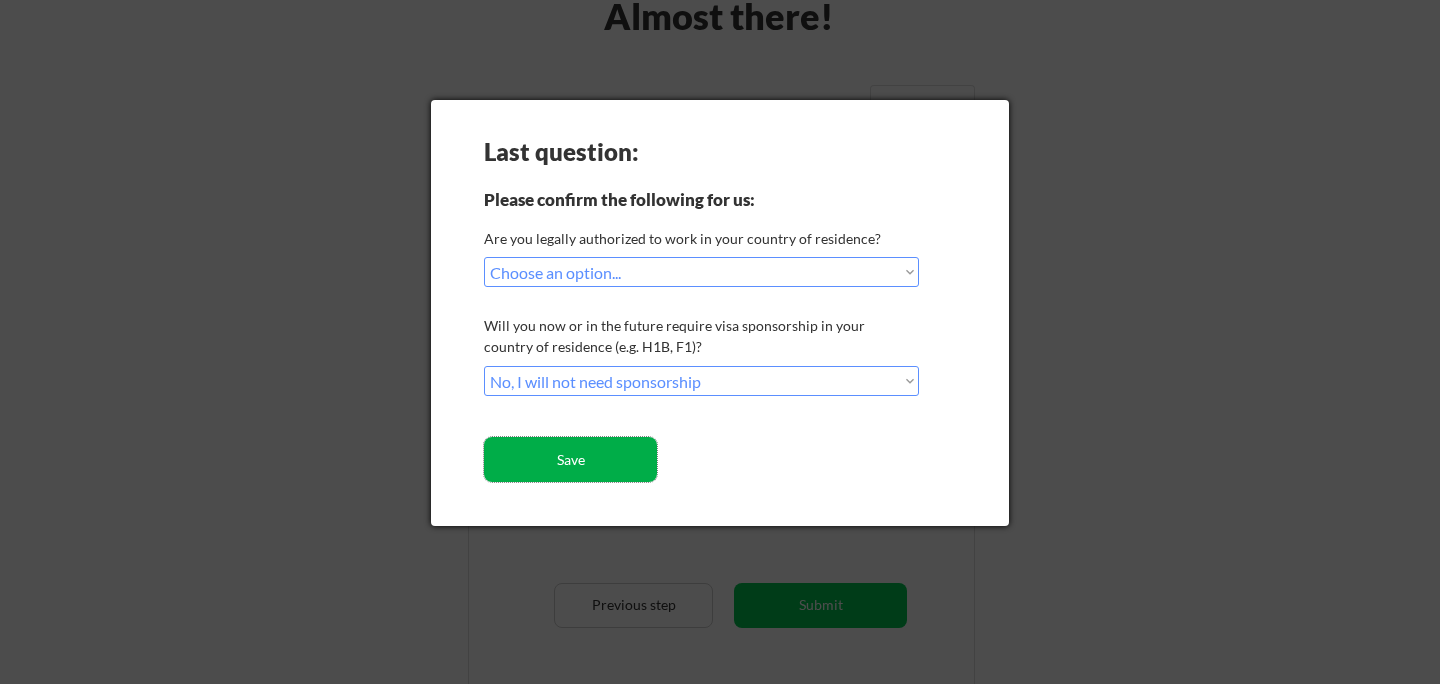 click on "Save" at bounding box center (570, 459) 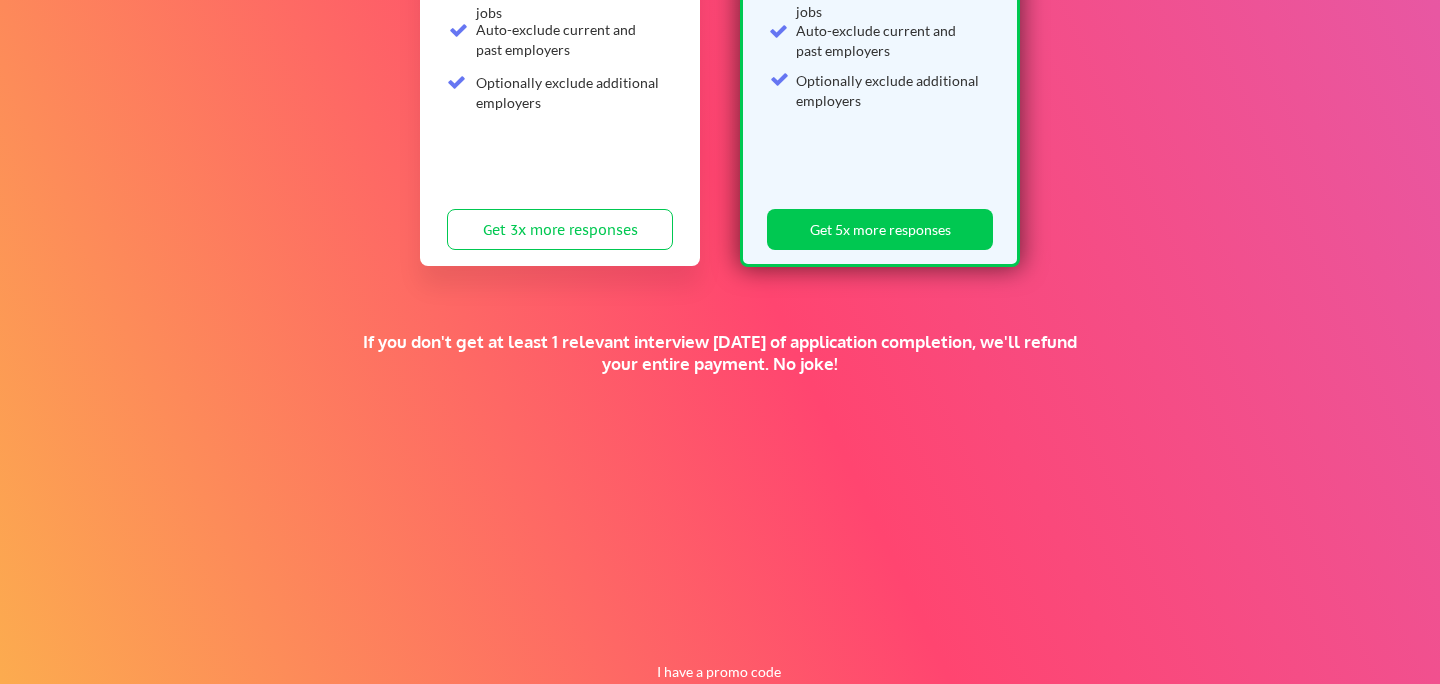 scroll, scrollTop: 489, scrollLeft: 0, axis: vertical 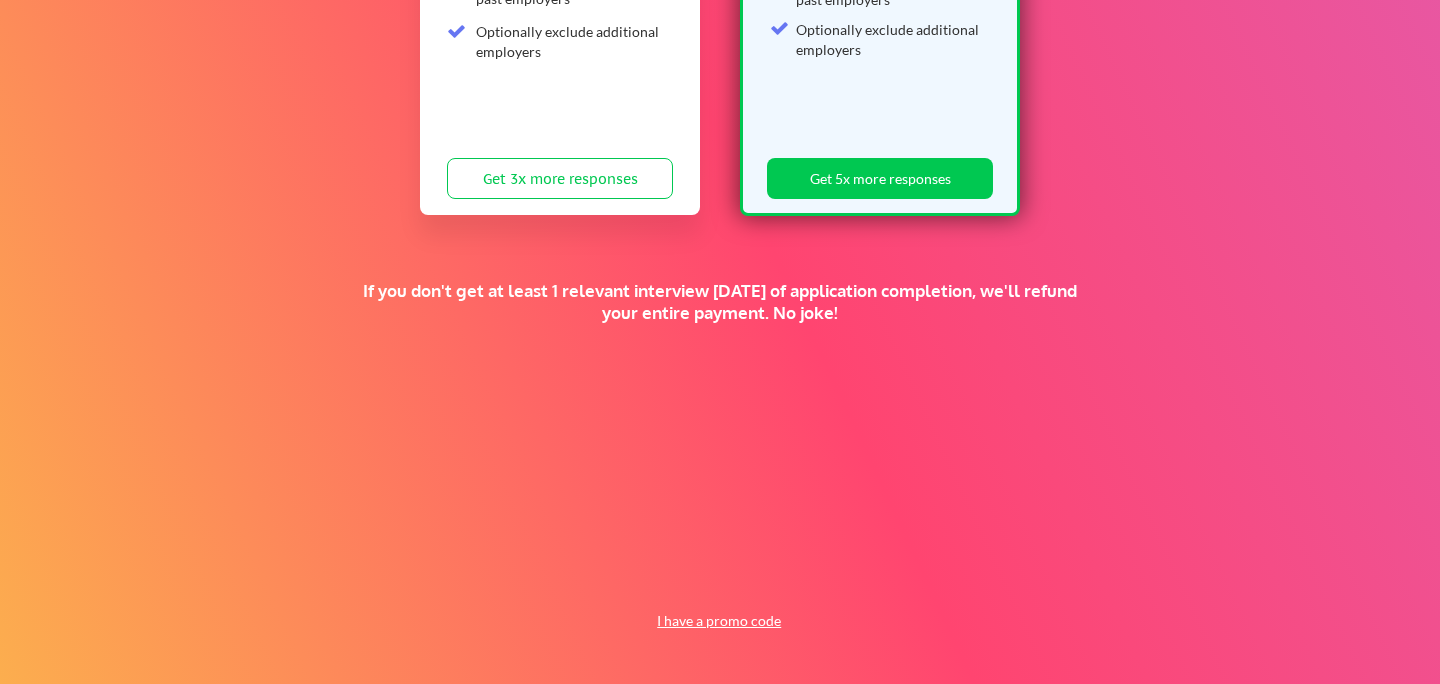 click on "I have a promo code" at bounding box center [719, 621] 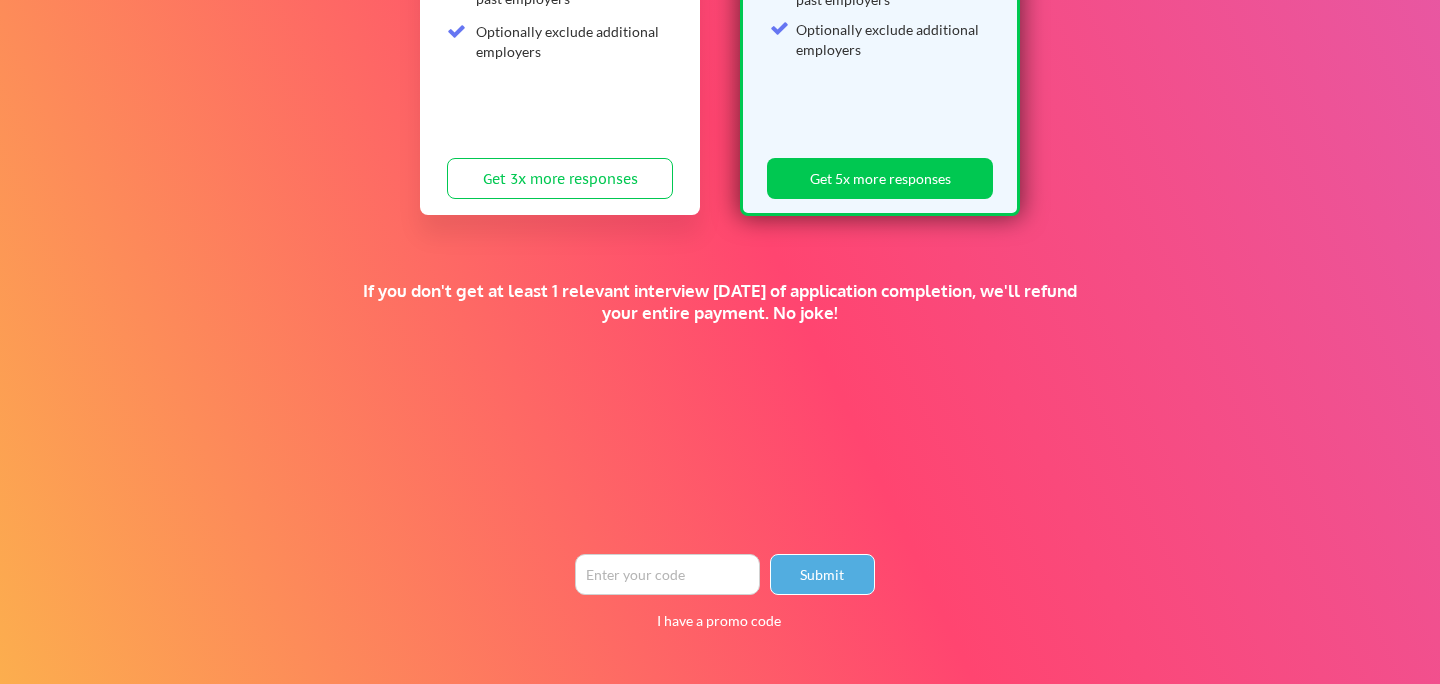 click on "Submit" at bounding box center [822, 574] 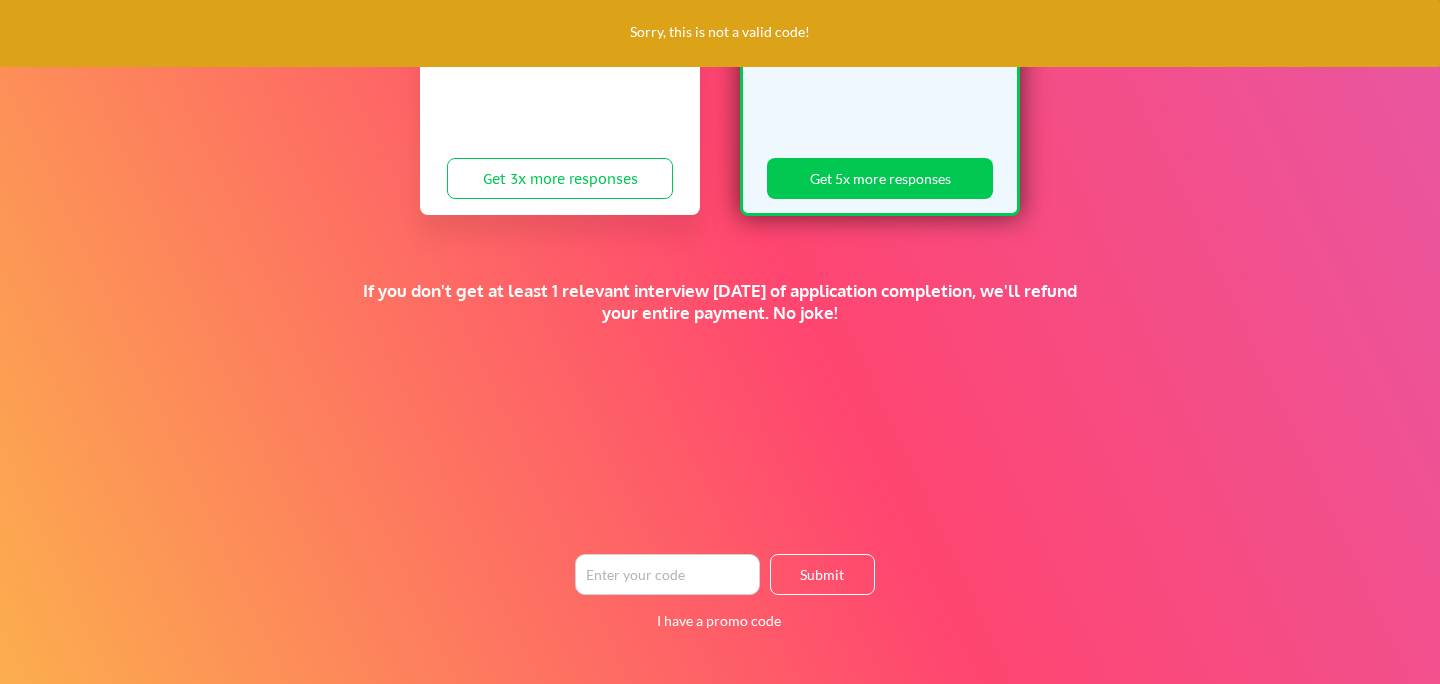 scroll, scrollTop: 0, scrollLeft: 0, axis: both 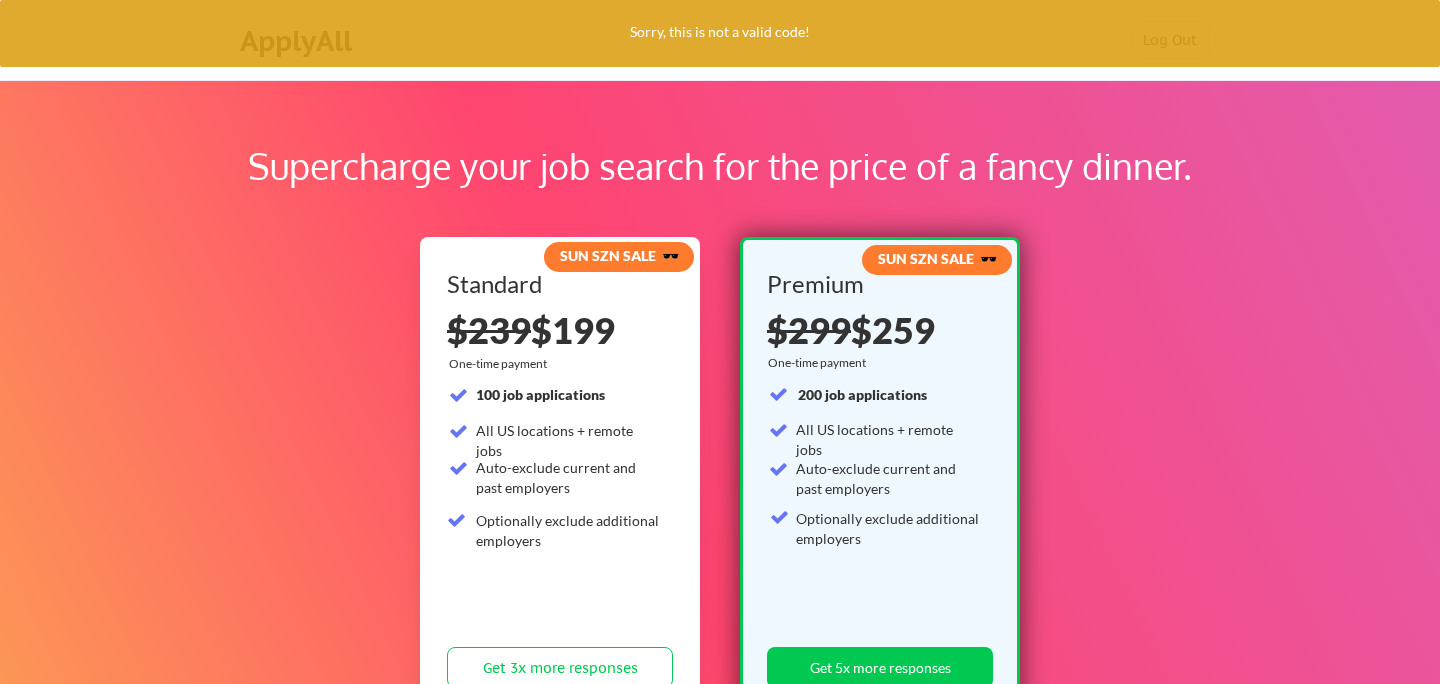 click on "Sorry, this is not a valid code!" at bounding box center (720, 33) 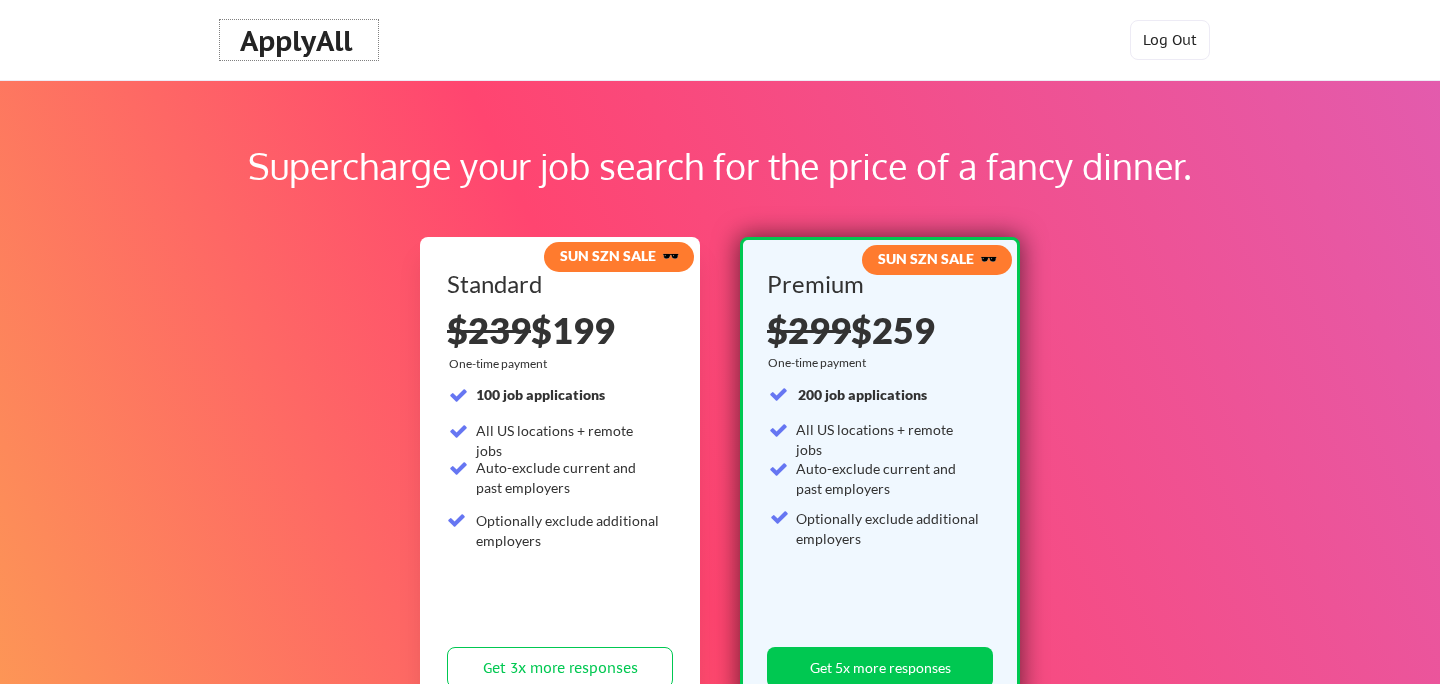 click on "ApplyAll" at bounding box center [299, 41] 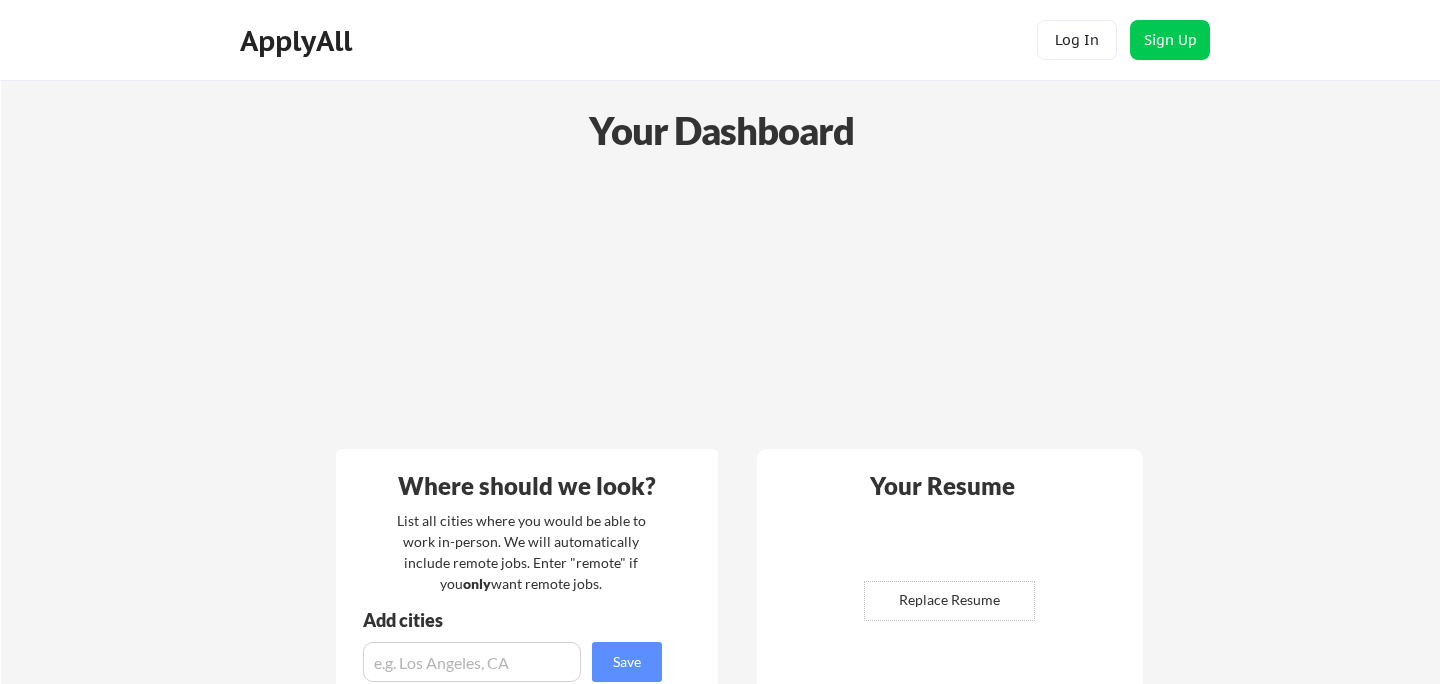 scroll, scrollTop: 0, scrollLeft: 0, axis: both 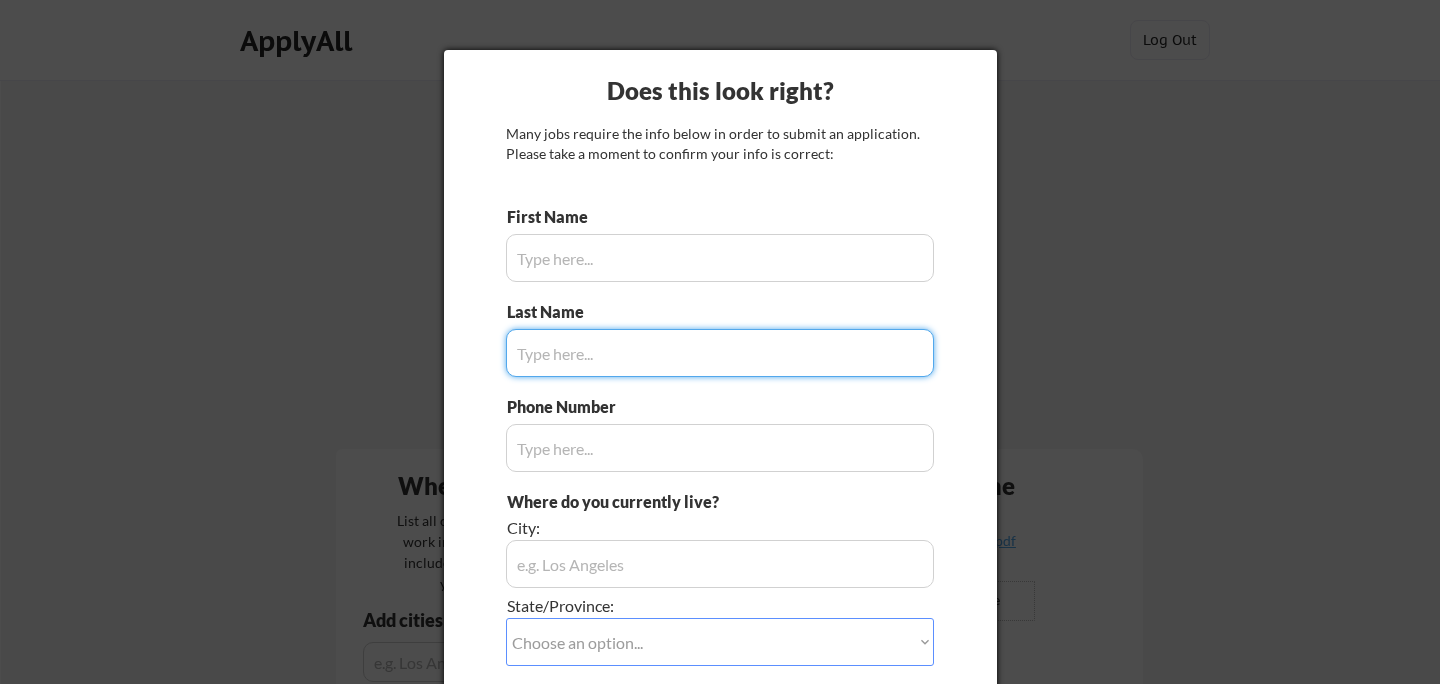 click at bounding box center (720, 258) 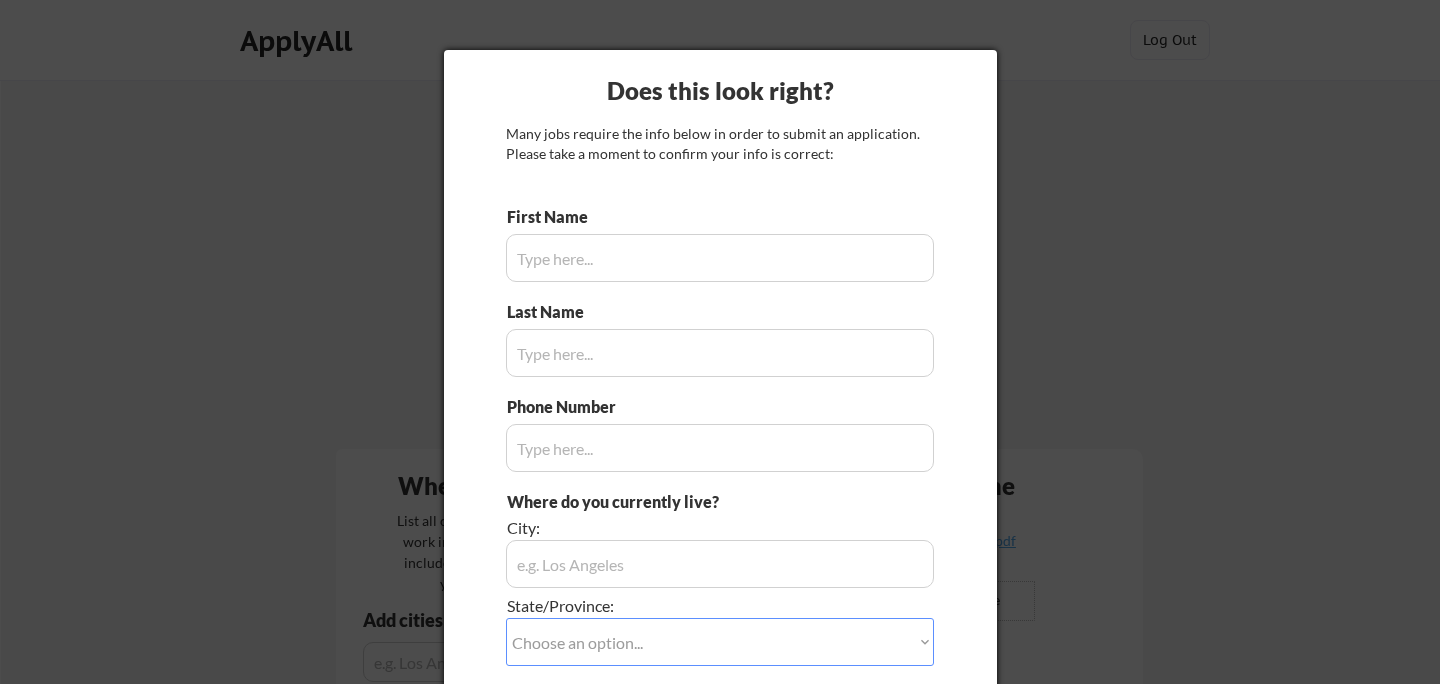 click at bounding box center (720, 342) 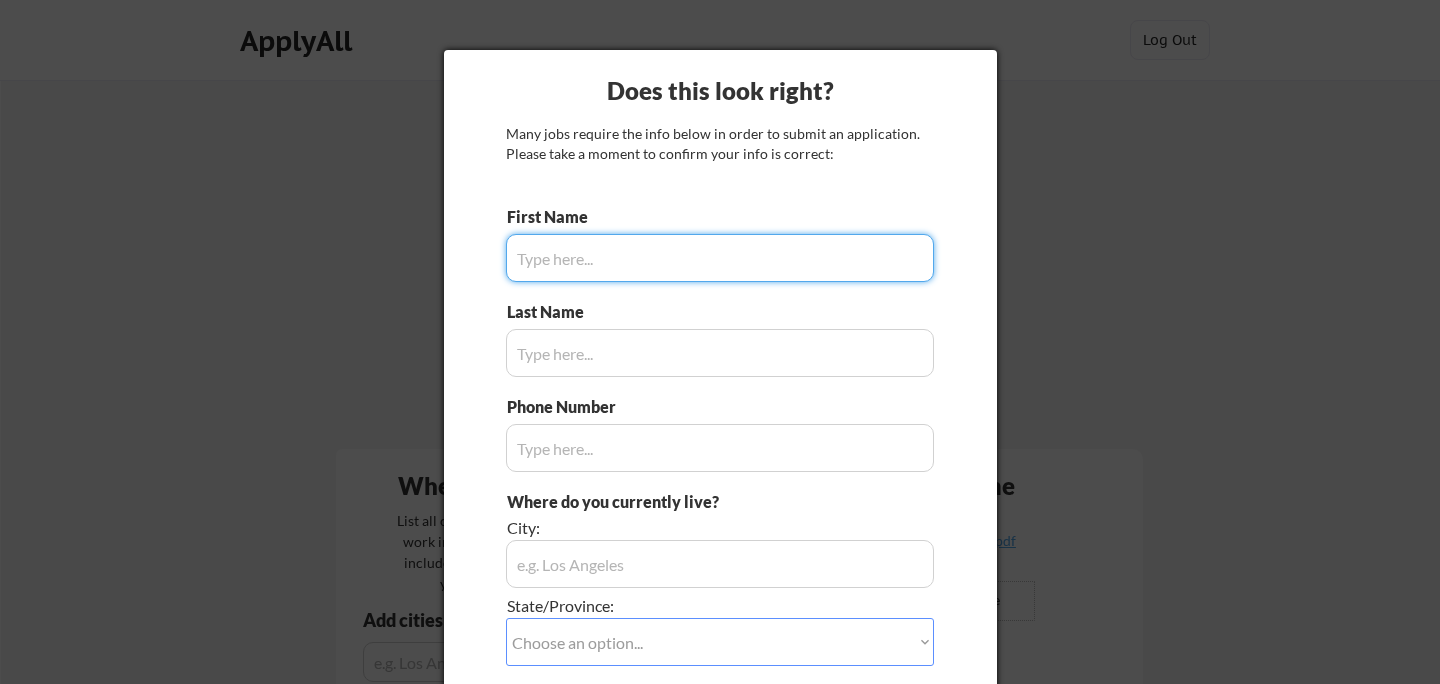 click at bounding box center [720, 258] 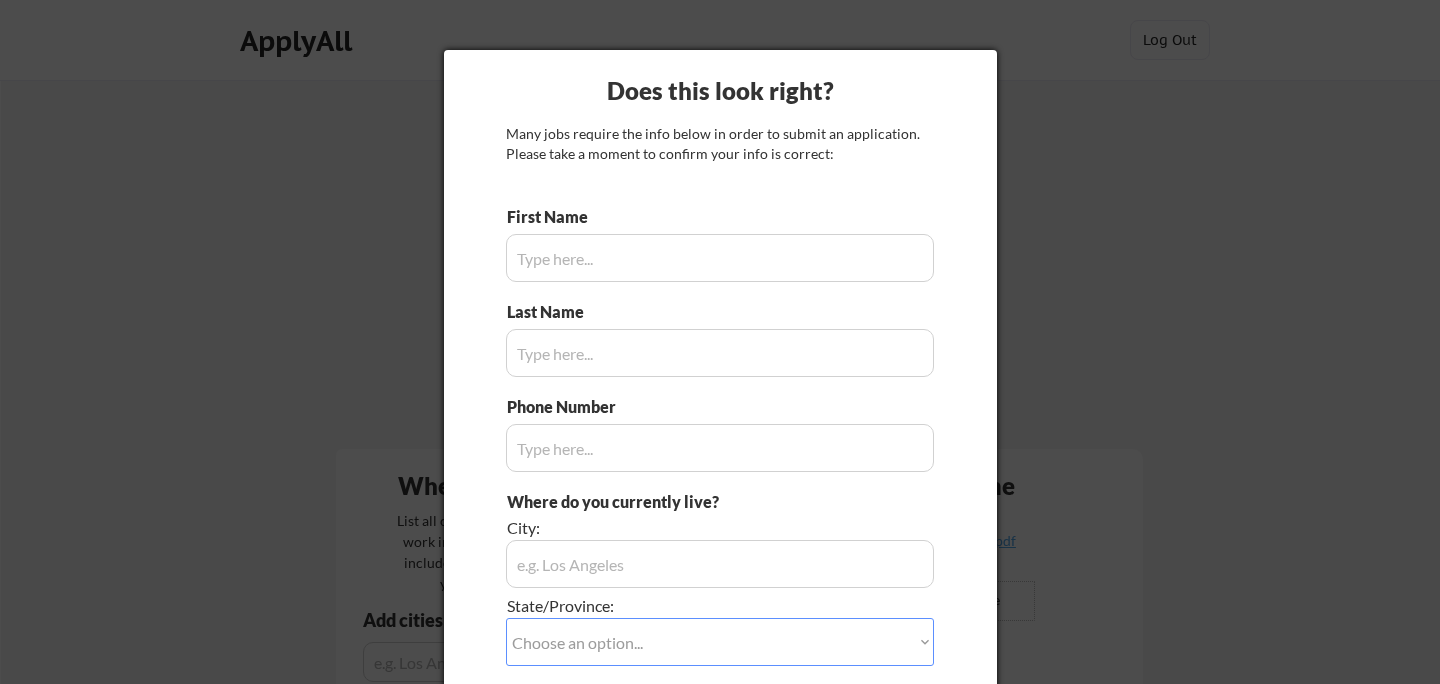 click at bounding box center [720, 258] 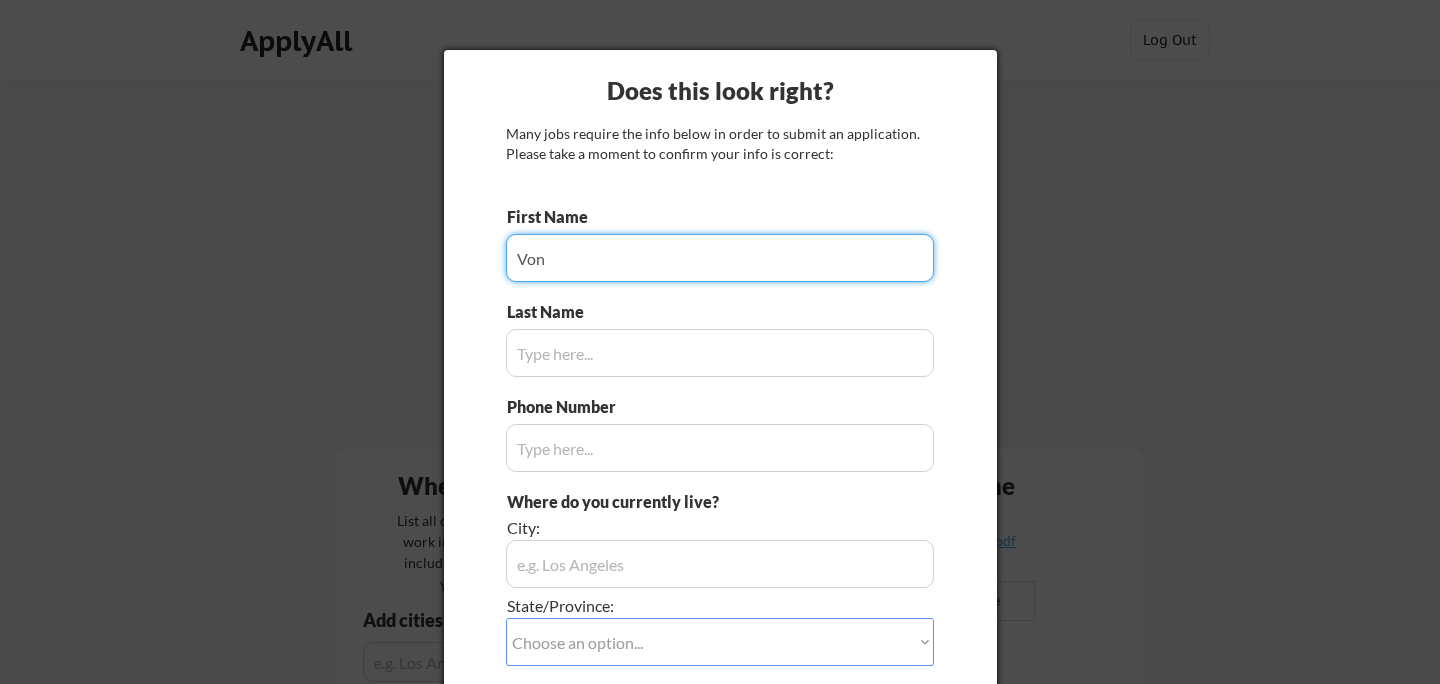 type on "Von" 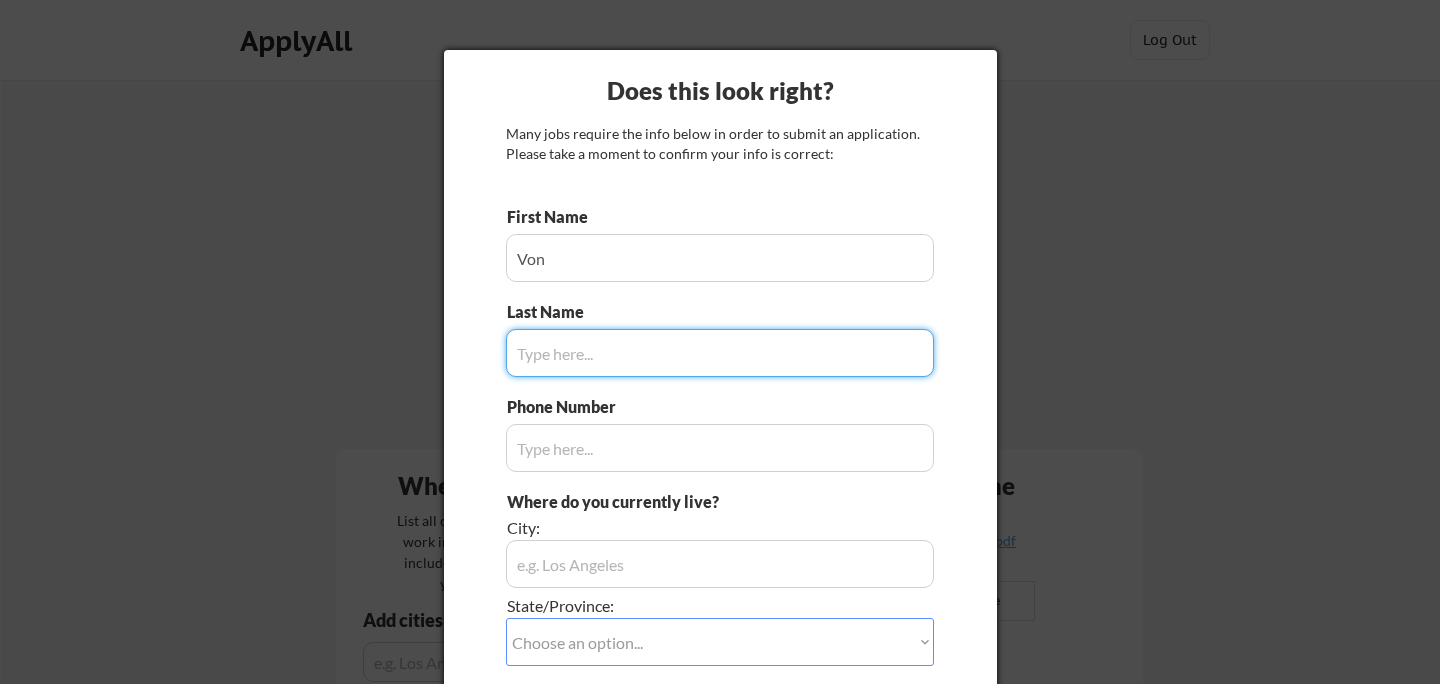 click at bounding box center [720, 353] 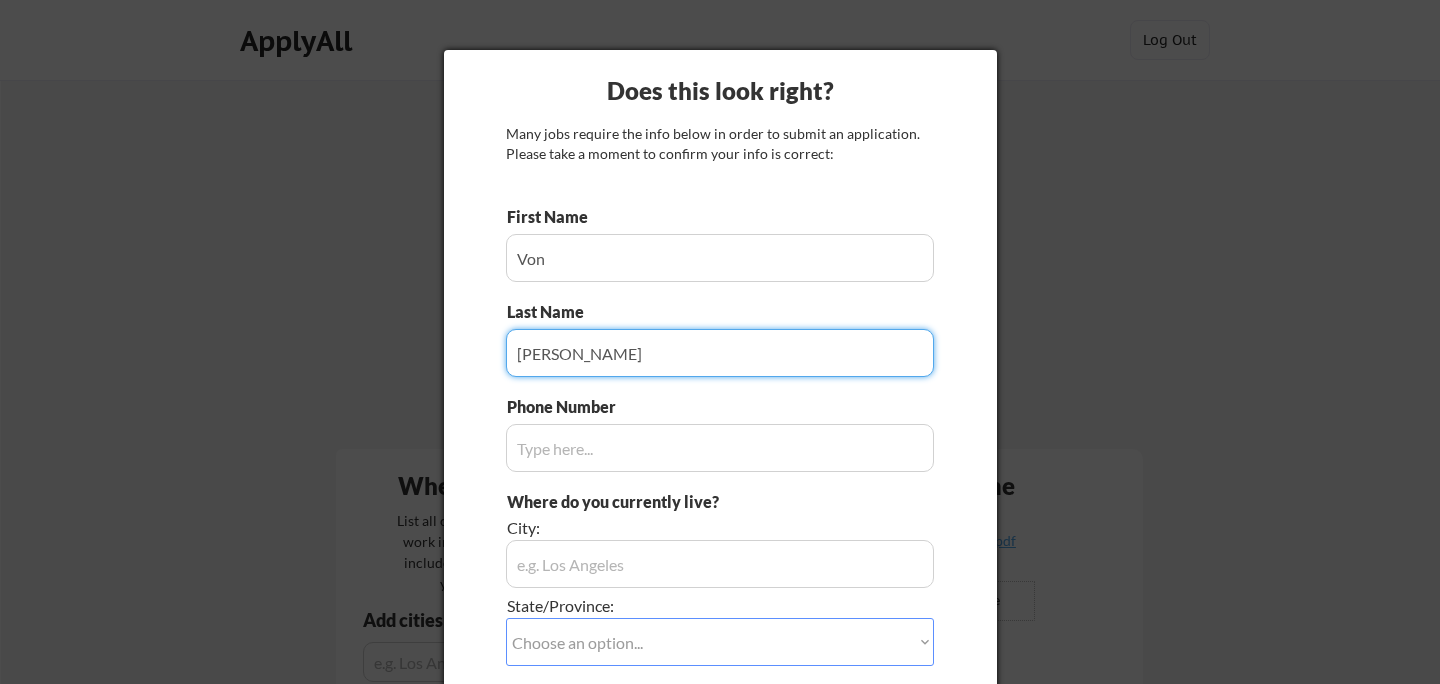 type on "[PERSON_NAME]" 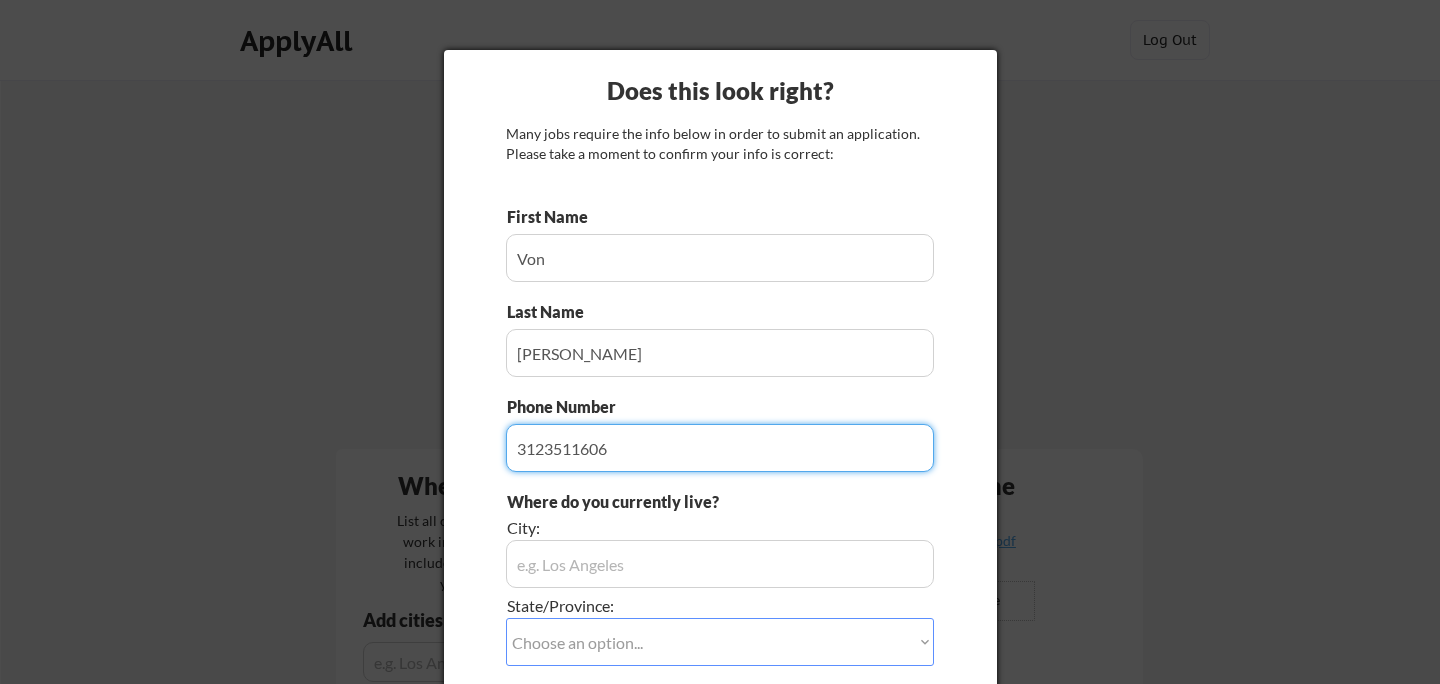type on "3123511606" 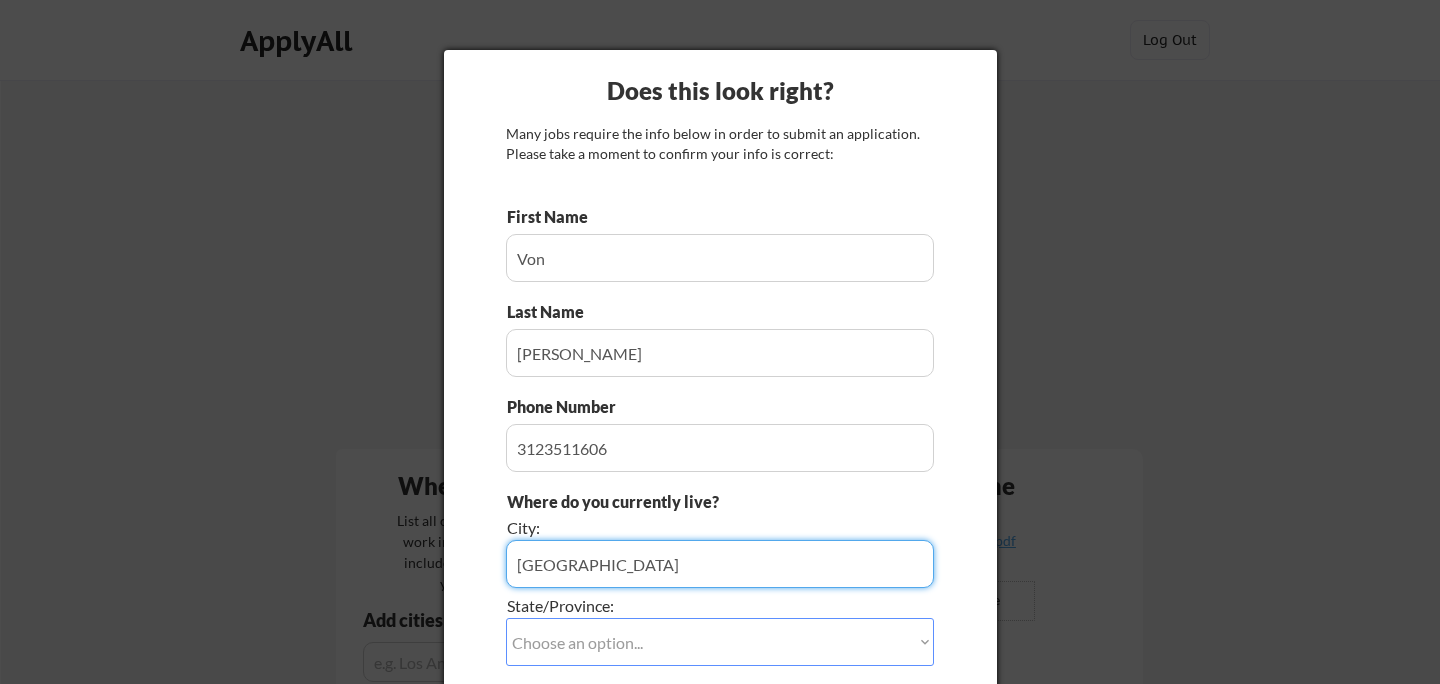 type on "[GEOGRAPHIC_DATA]" 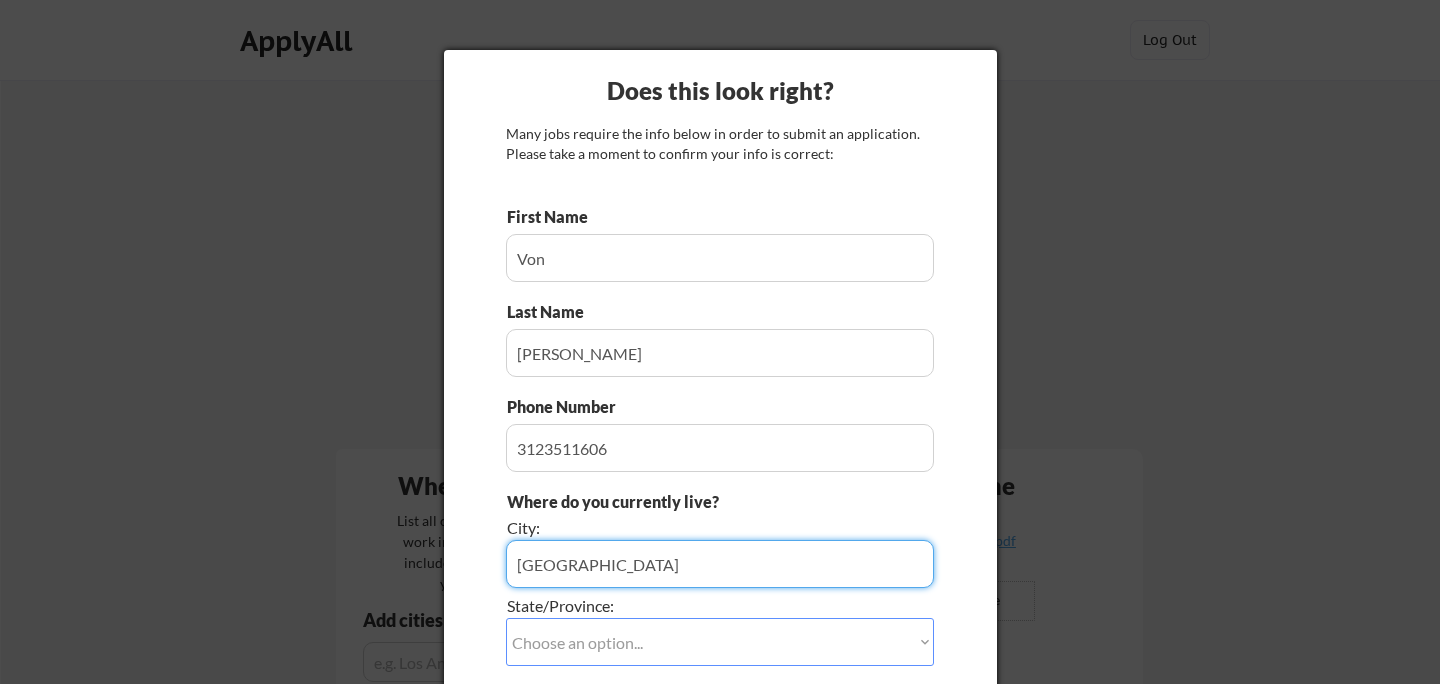click on "Choose an option... Other/Not Applicable [US_STATE] [US_STATE] [GEOGRAPHIC_DATA] [US_STATE] [US_STATE] [GEOGRAPHIC_DATA] [US_STATE] [US_STATE] [US_STATE] [US_STATE] [GEOGRAPHIC_DATA][US_STATE][GEOGRAPHIC_DATA] [US_STATE] [US_STATE] [US_STATE] [US_STATE] [US_STATE] [US_STATE] [US_STATE] [US_STATE] [US_STATE] [GEOGRAPHIC_DATA] [US_STATE] [US_STATE] [GEOGRAPHIC_DATA] [US_STATE] [US_STATE] [US_STATE] [US_STATE] [US_STATE] [US_STATE] [US_STATE] [US_STATE] [US_STATE] [GEOGRAPHIC_DATA] [US_STATE] [US_STATE] [US_STATE] [US_STATE] [GEOGRAPHIC_DATA] [US_STATE] [US_STATE] [GEOGRAPHIC_DATA] [GEOGRAPHIC_DATA] [GEOGRAPHIC_DATA] [US_STATE] [US_STATE] [GEOGRAPHIC_DATA] [US_STATE] [US_STATE] [PERSON_NAME][GEOGRAPHIC_DATA] [GEOGRAPHIC_DATA] [US_STATE] [GEOGRAPHIC_DATA] [US_STATE] [US_STATE] [US_STATE] [US_STATE] [US_STATE] [US_STATE] [US_STATE][PERSON_NAME][US_STATE] [US_STATE][PERSON_NAME] [US_STATE] [US_STATE] [GEOGRAPHIC_DATA]" at bounding box center (720, 642) 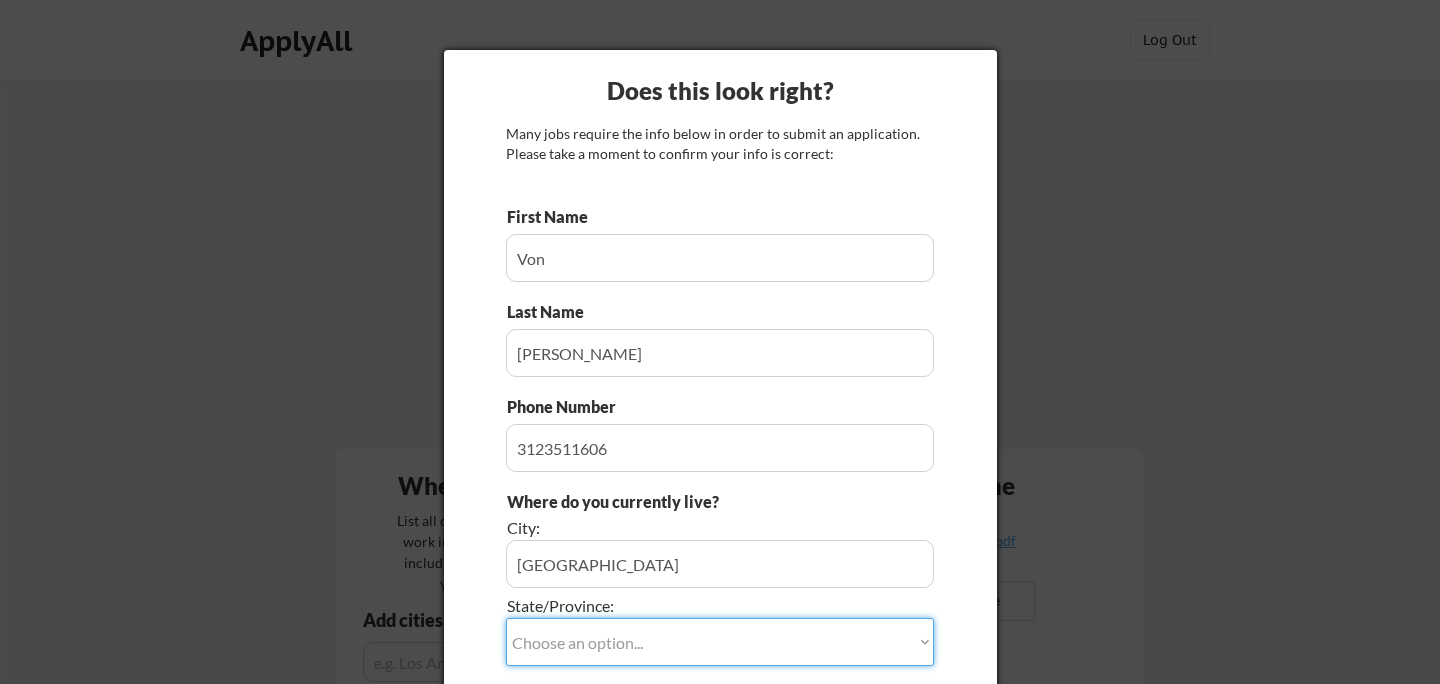 select on ""[US_STATE]"" 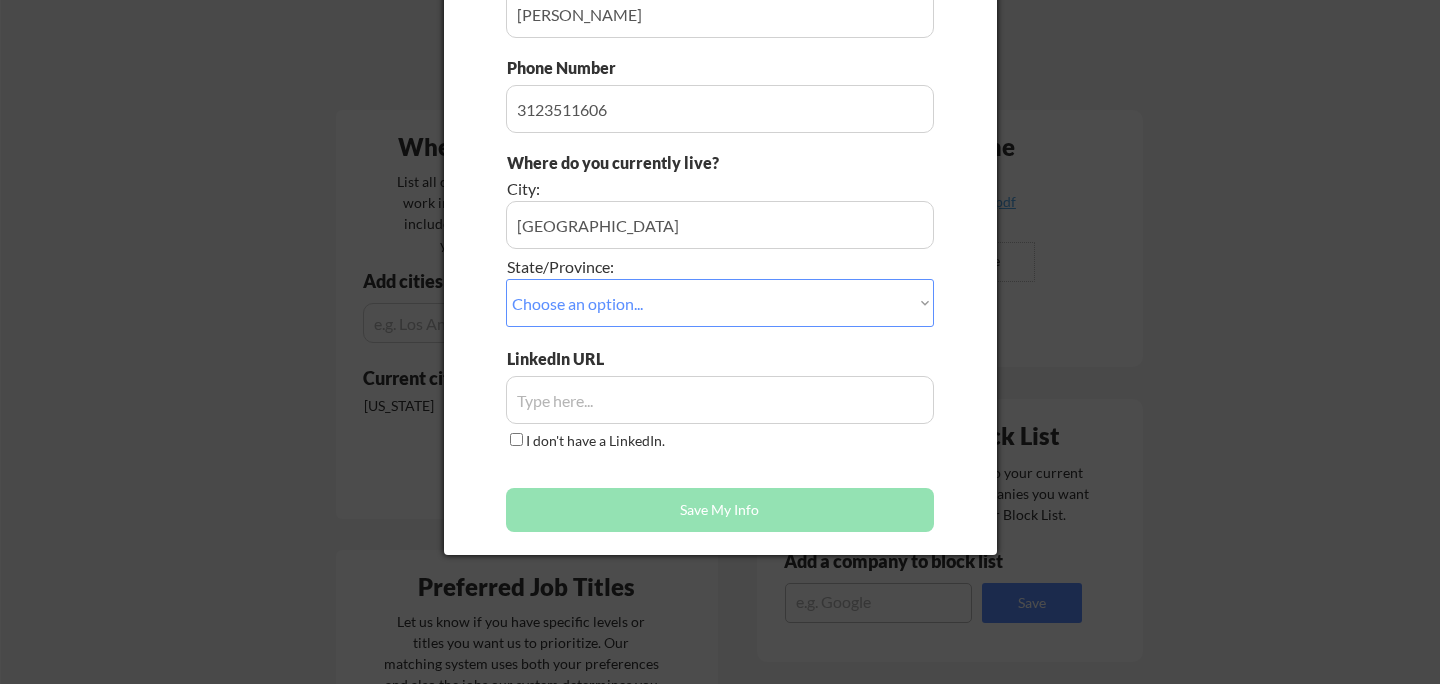 scroll, scrollTop: 345, scrollLeft: 0, axis: vertical 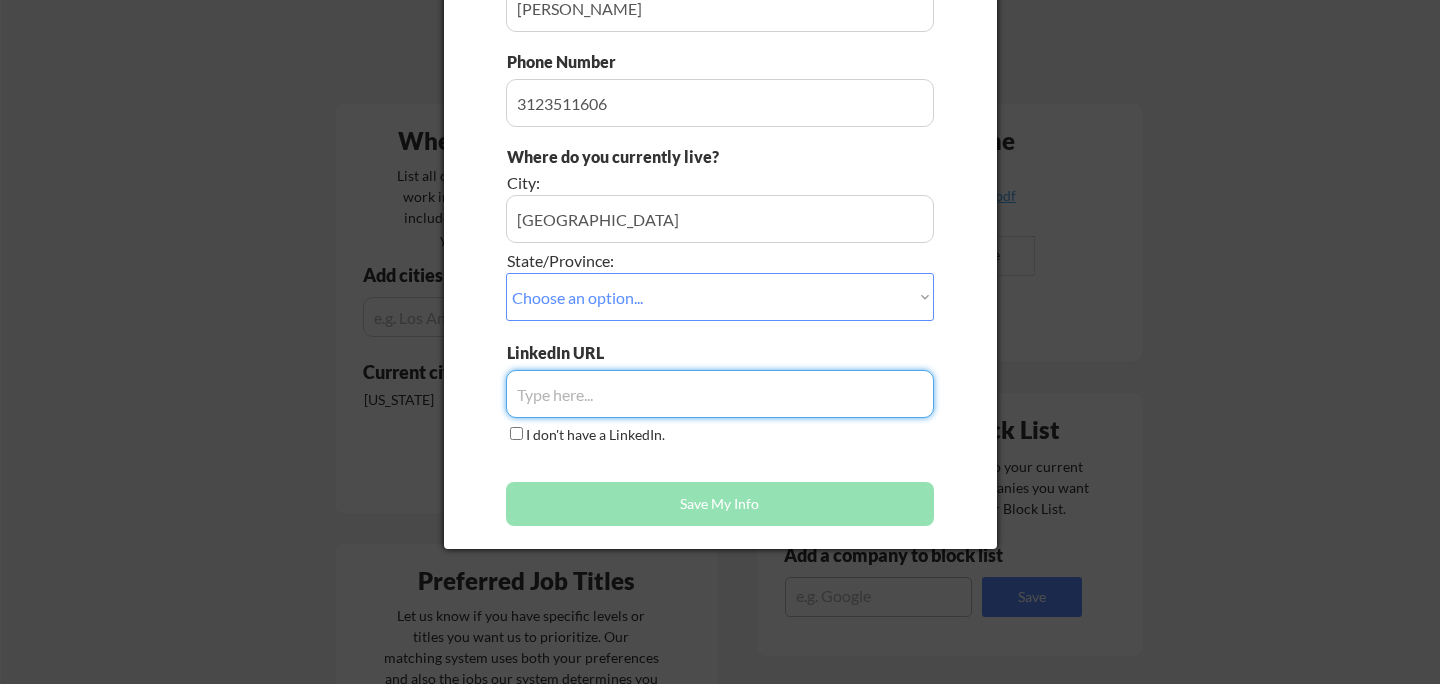 click at bounding box center [720, 394] 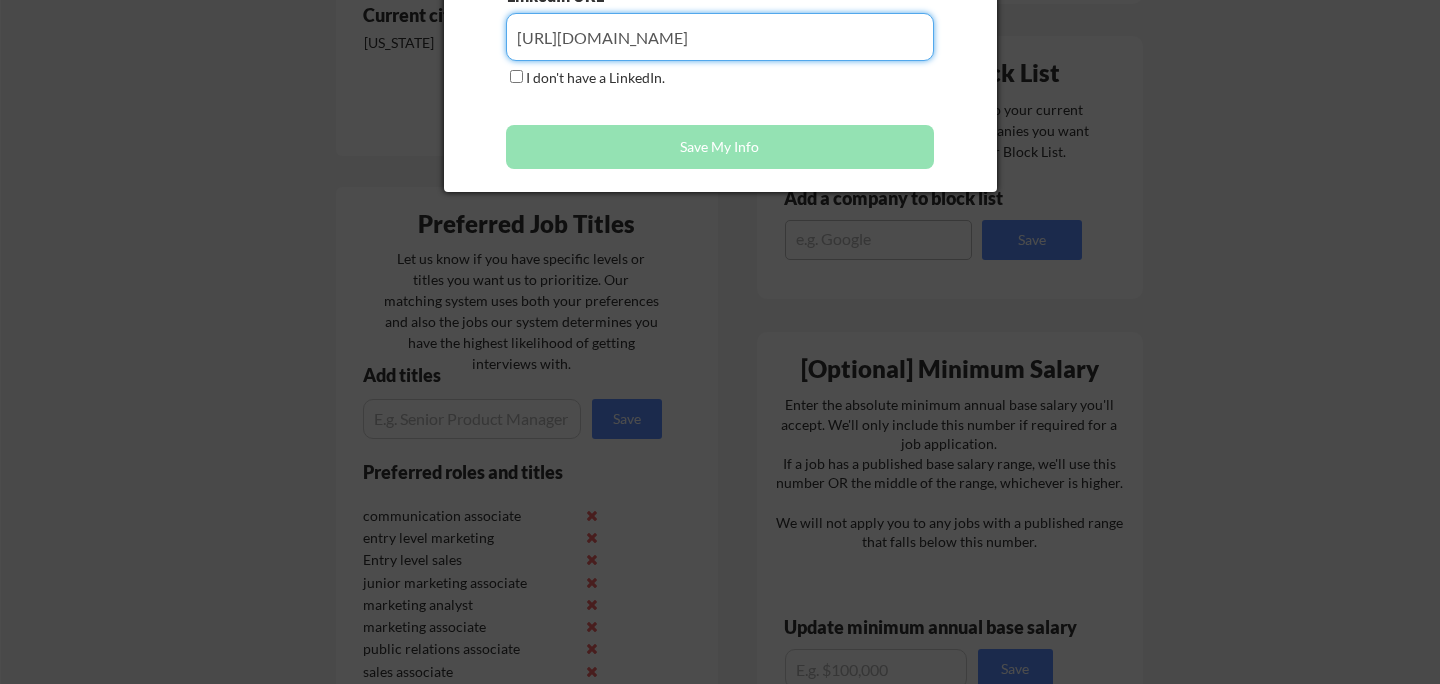 scroll, scrollTop: 724, scrollLeft: 0, axis: vertical 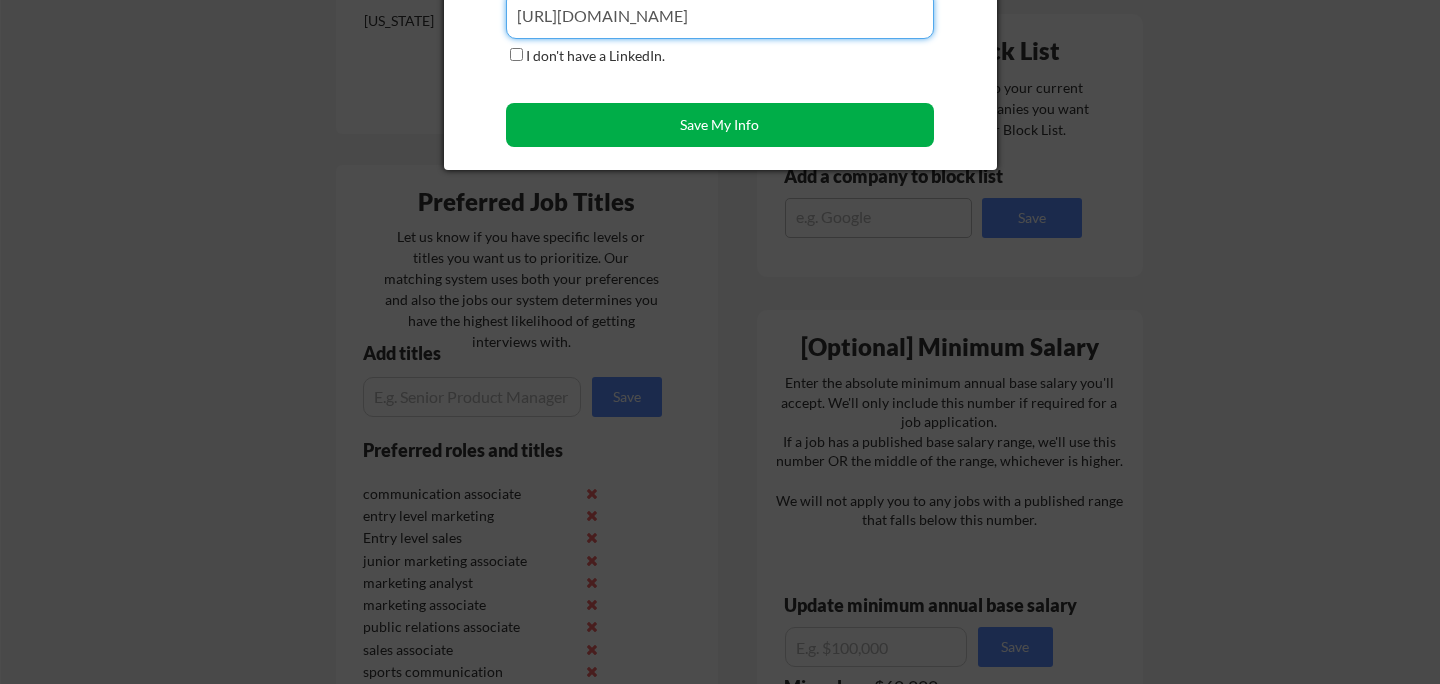 type on "[URL][DOMAIN_NAME]" 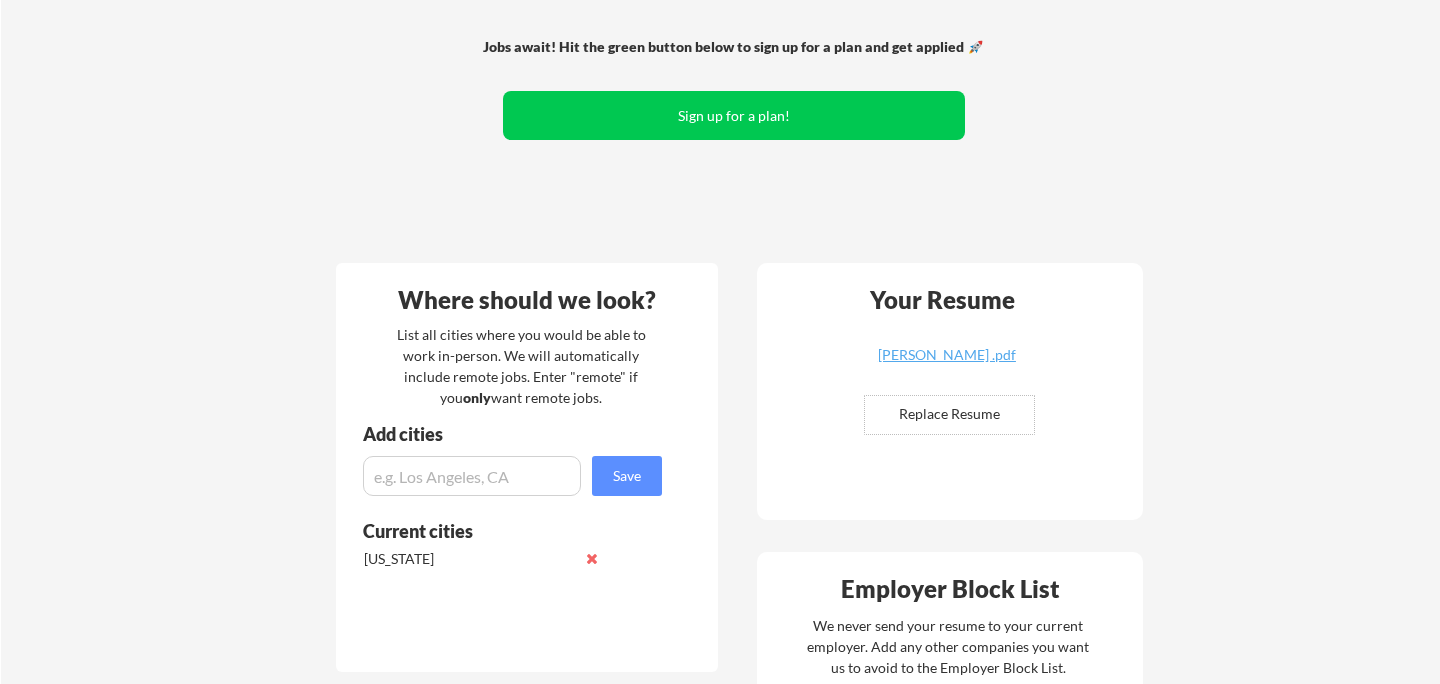 scroll, scrollTop: 188, scrollLeft: 0, axis: vertical 